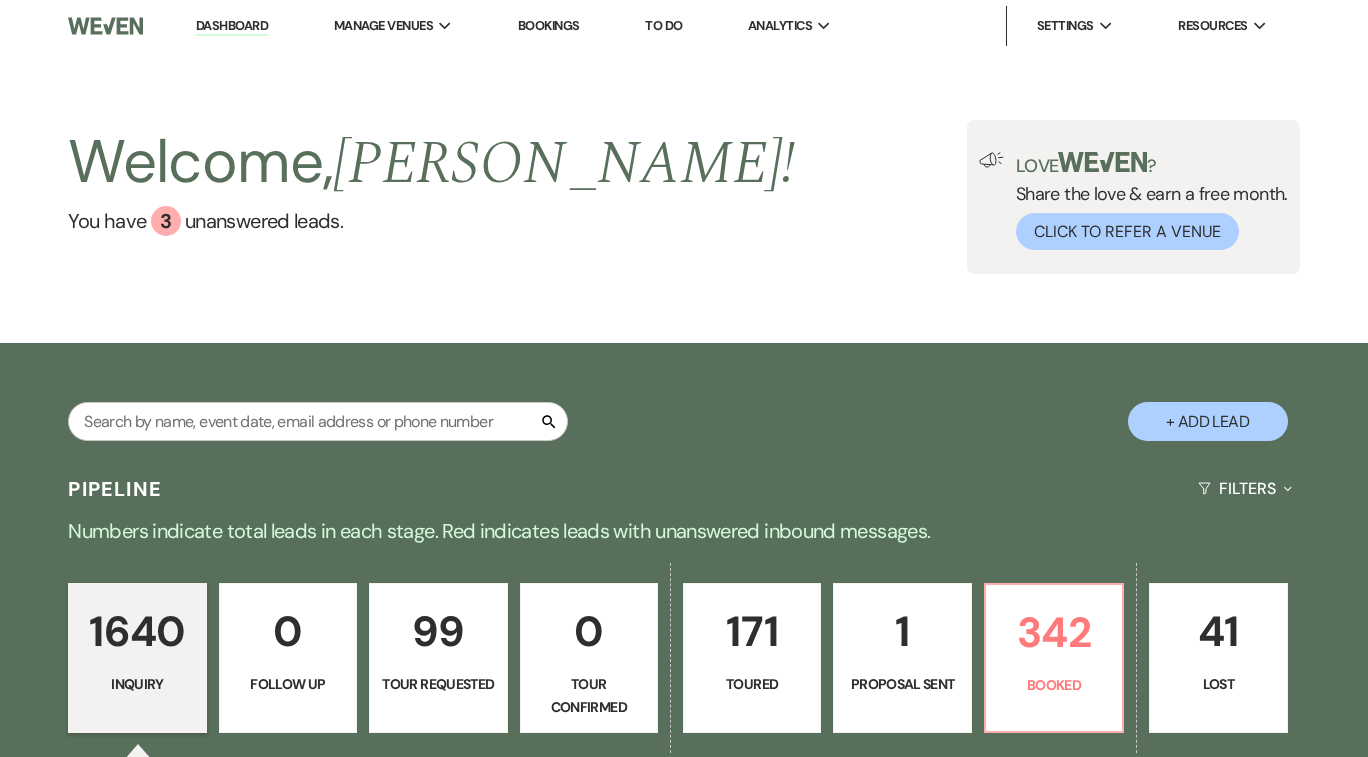 scroll, scrollTop: 0, scrollLeft: 0, axis: both 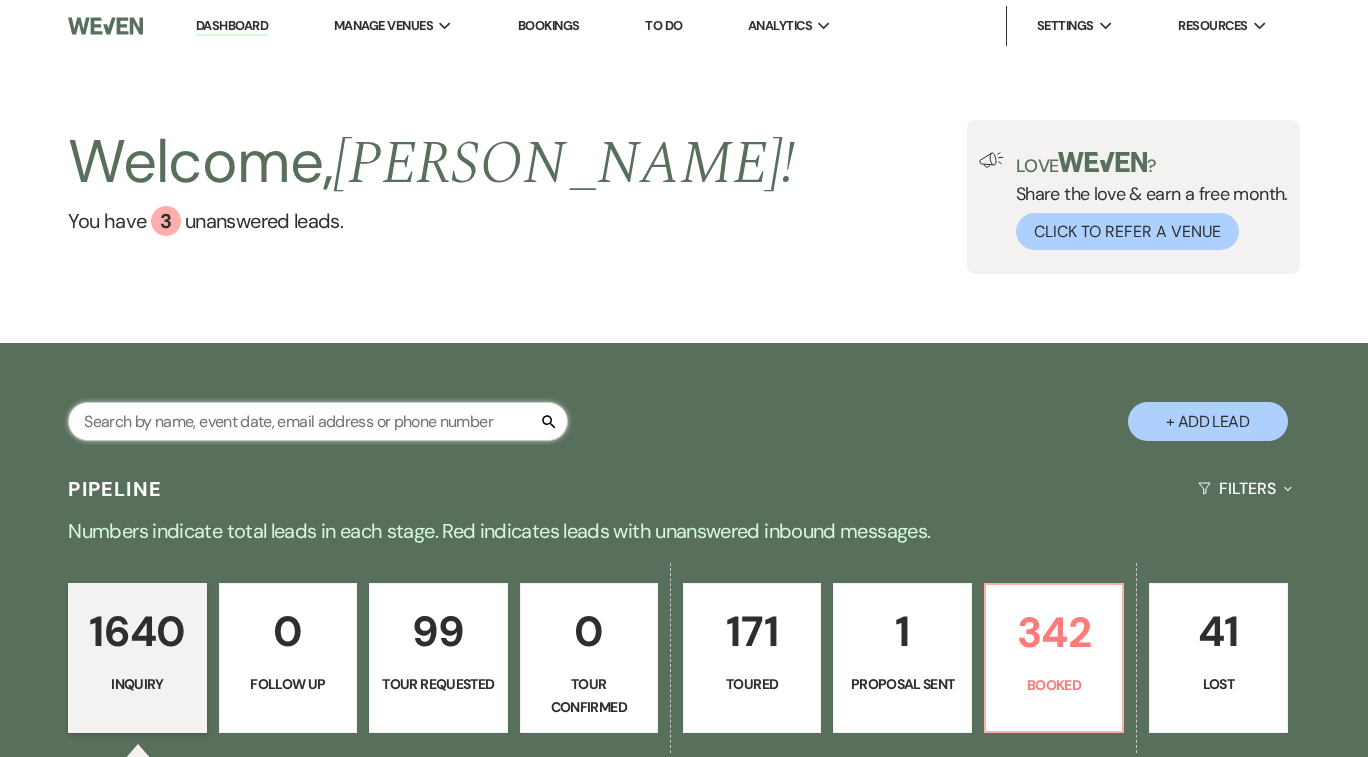 click at bounding box center (318, 421) 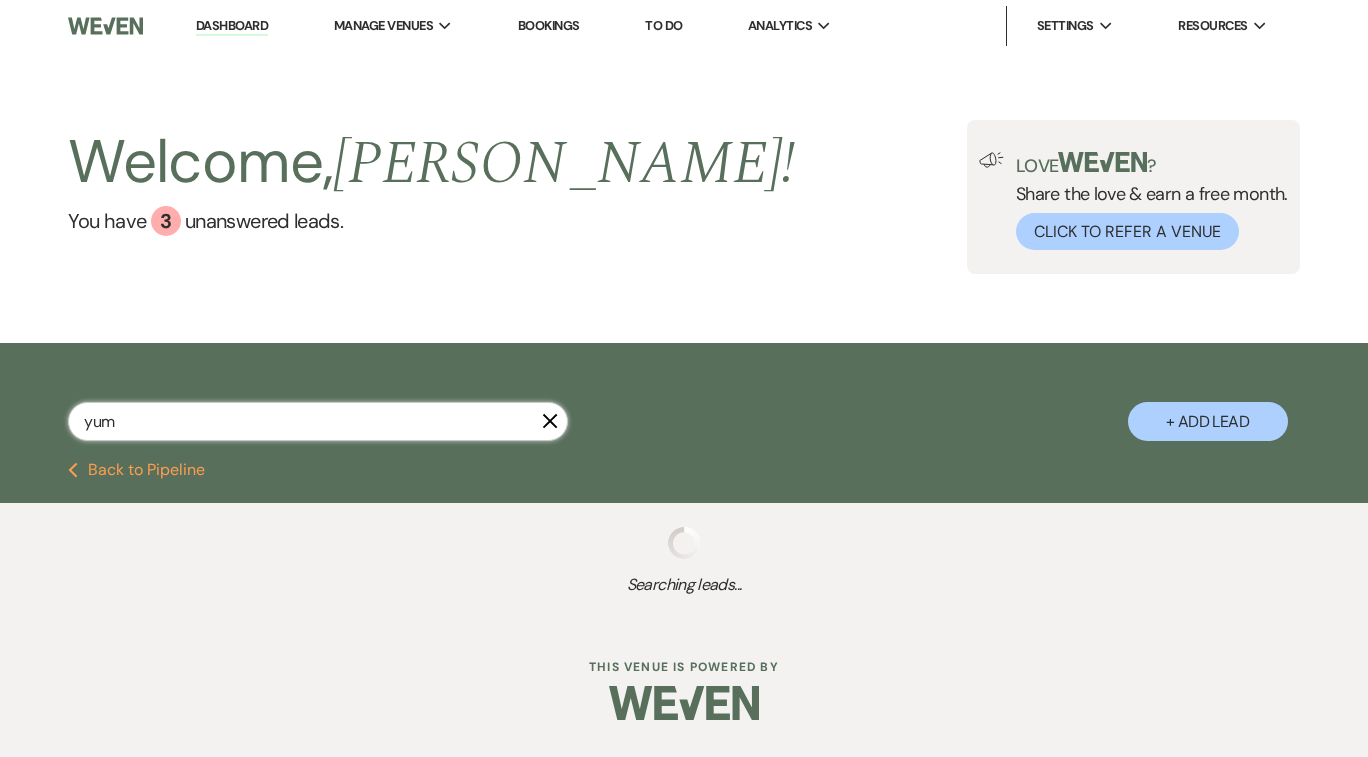 type on "yu" 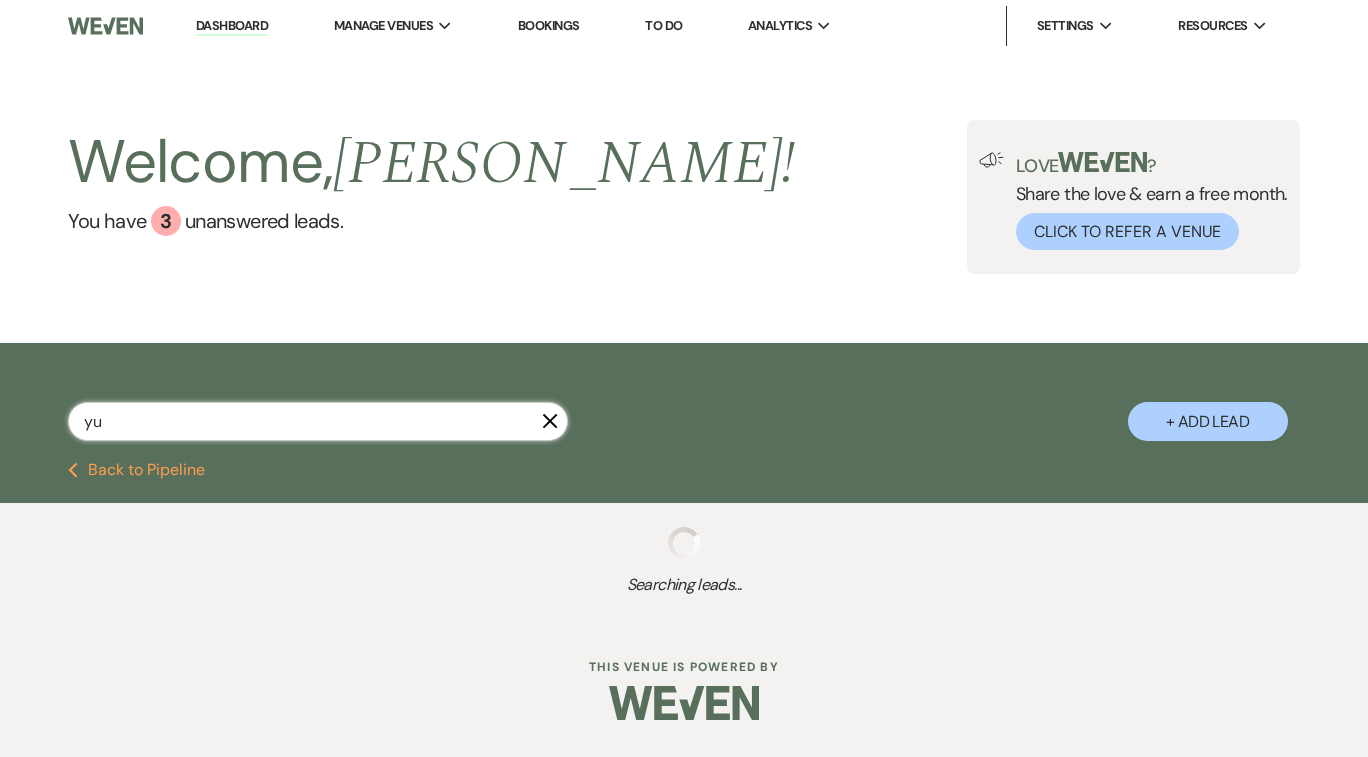 select on "5" 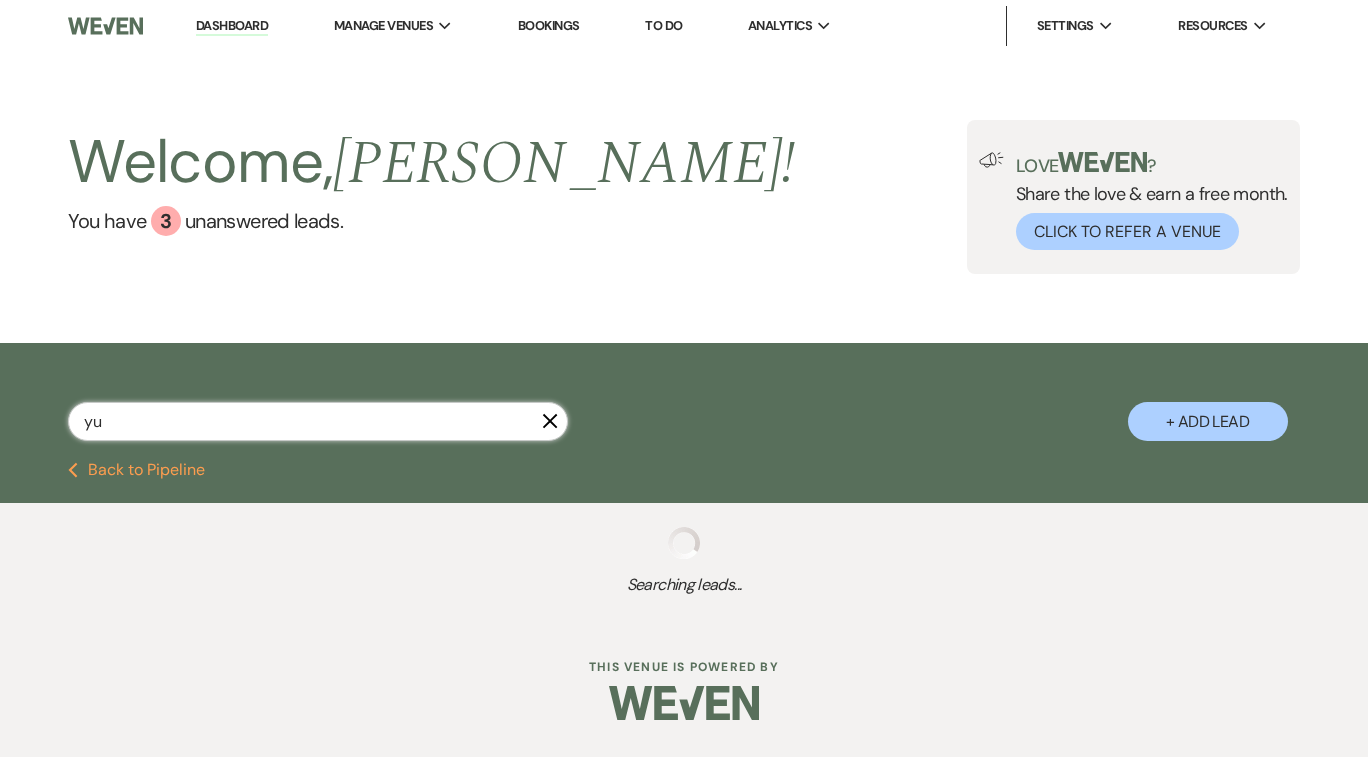select on "5" 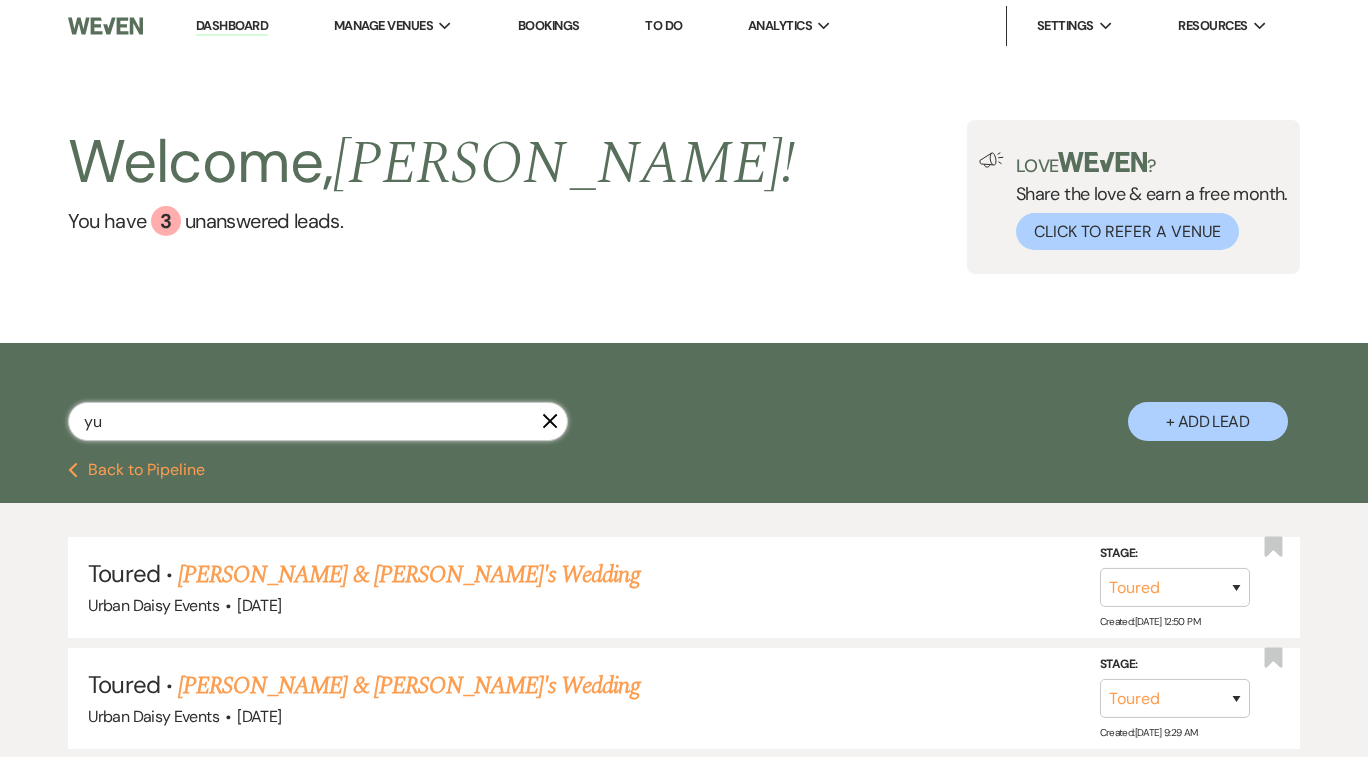 type on "yun" 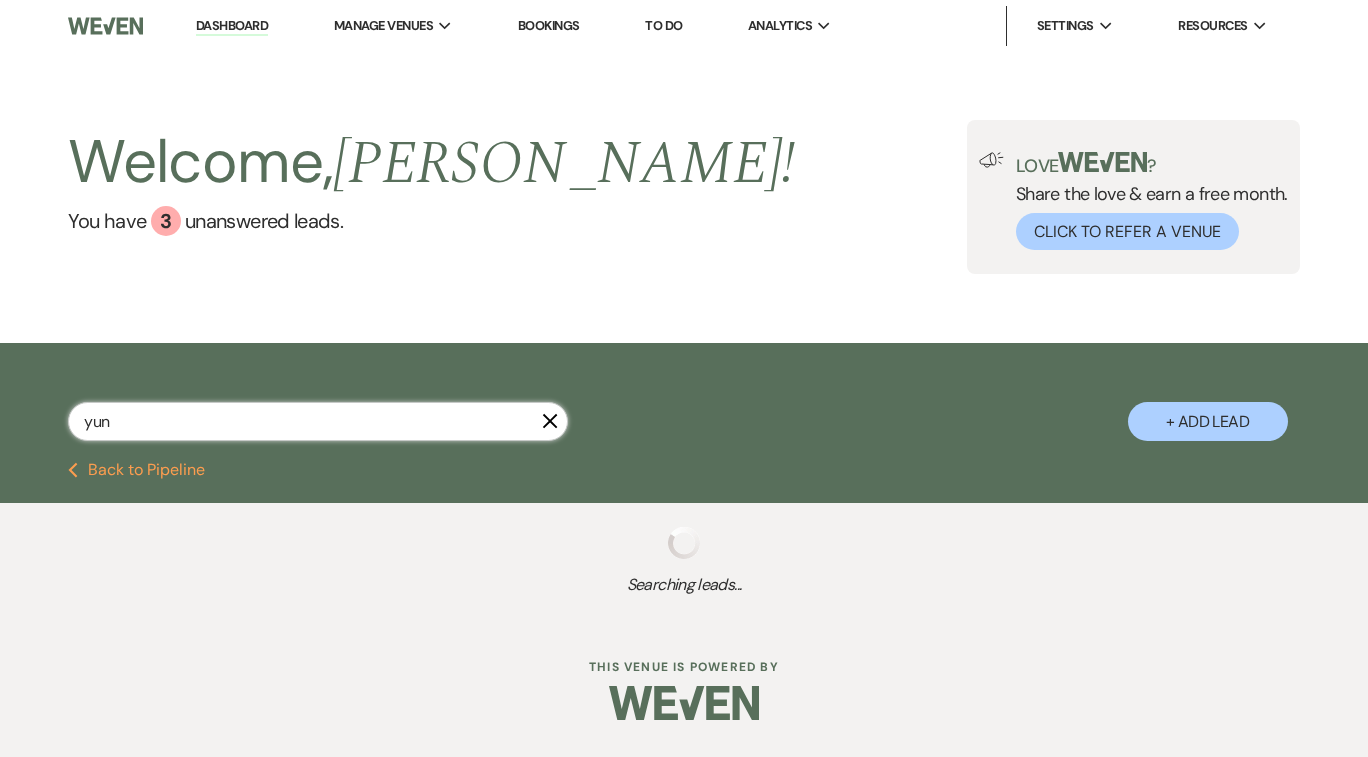 select on "5" 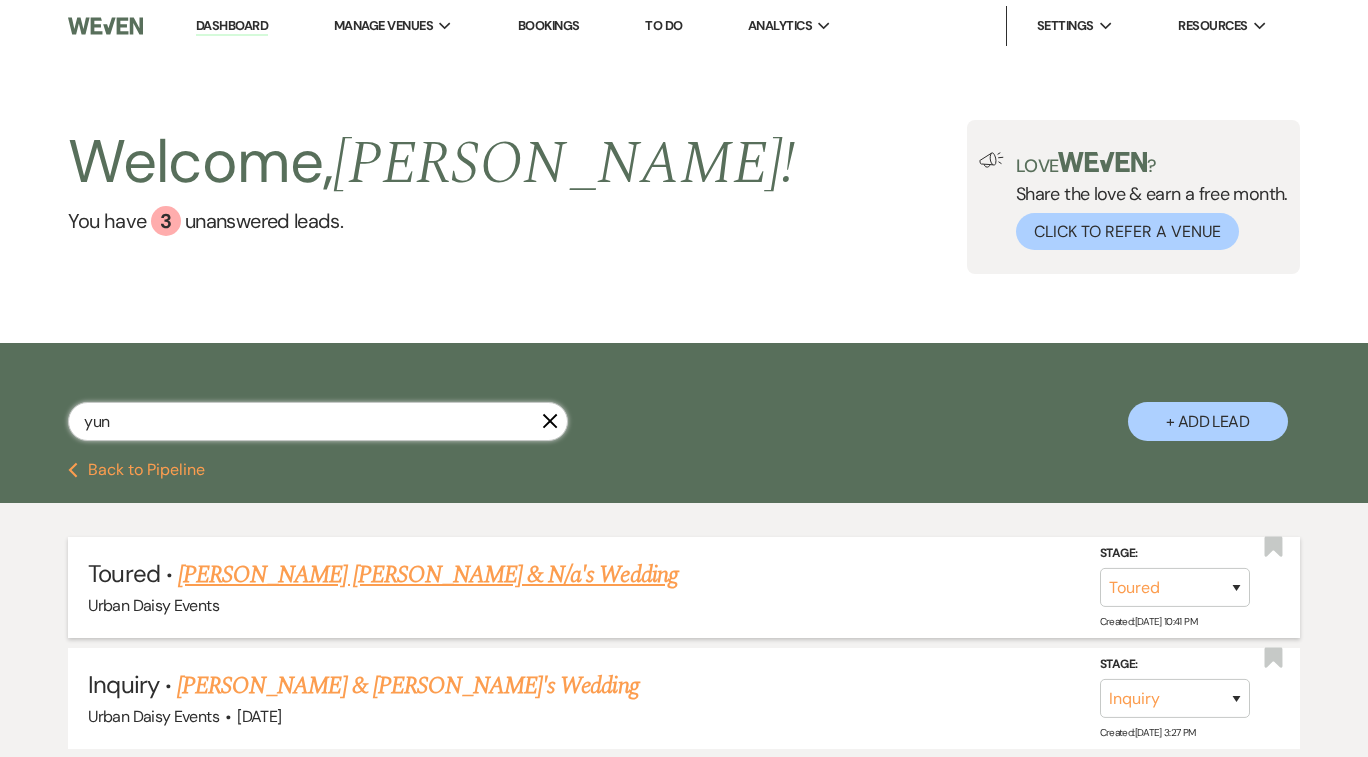 type on "yun" 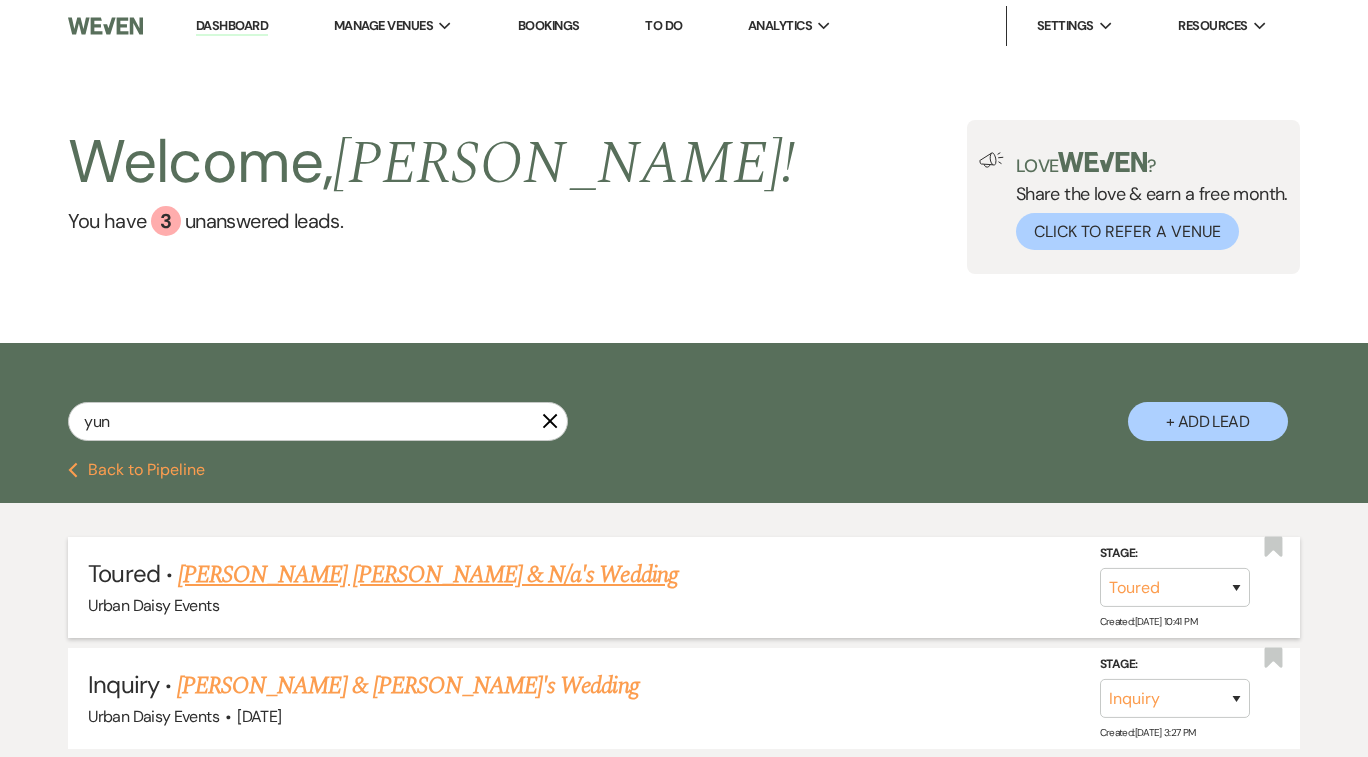 click on "Yunuen Reyes Vera & N/a's Wedding" at bounding box center [428, 575] 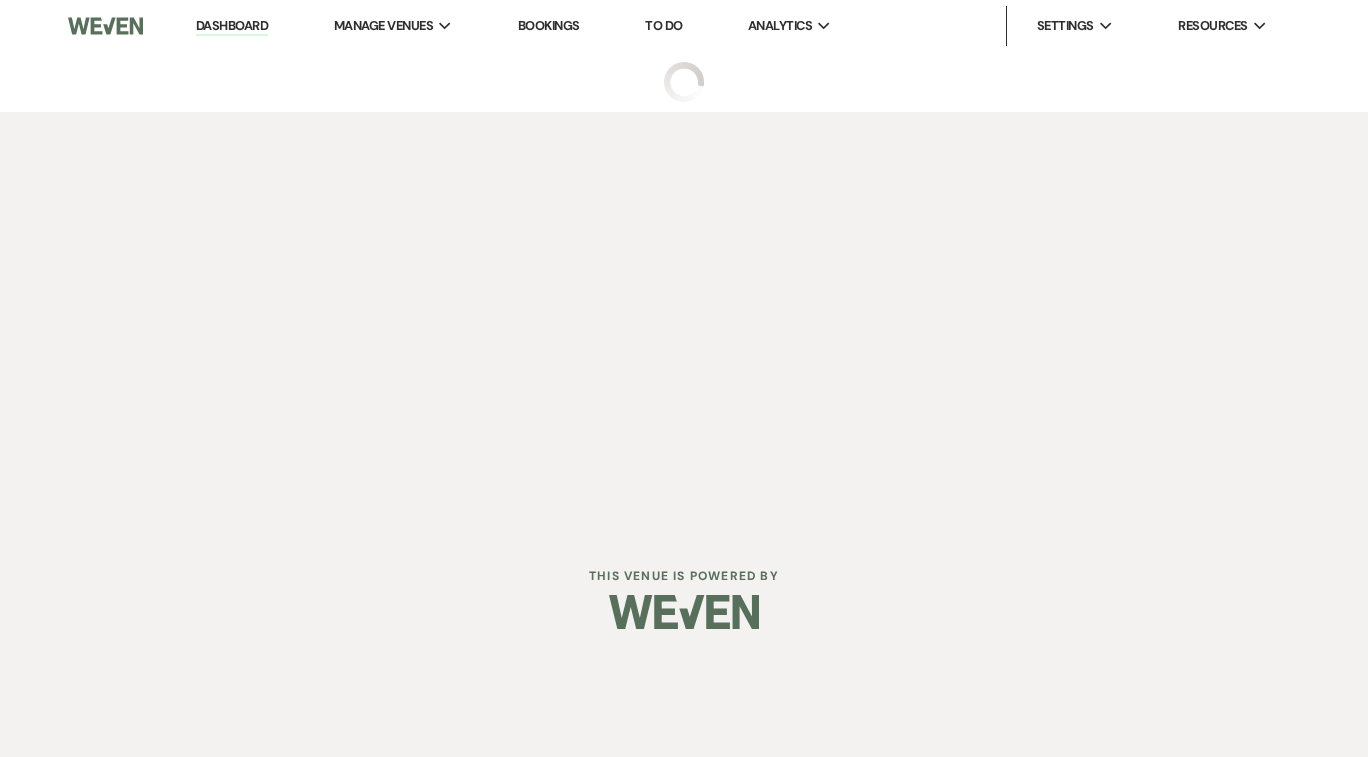 select on "5" 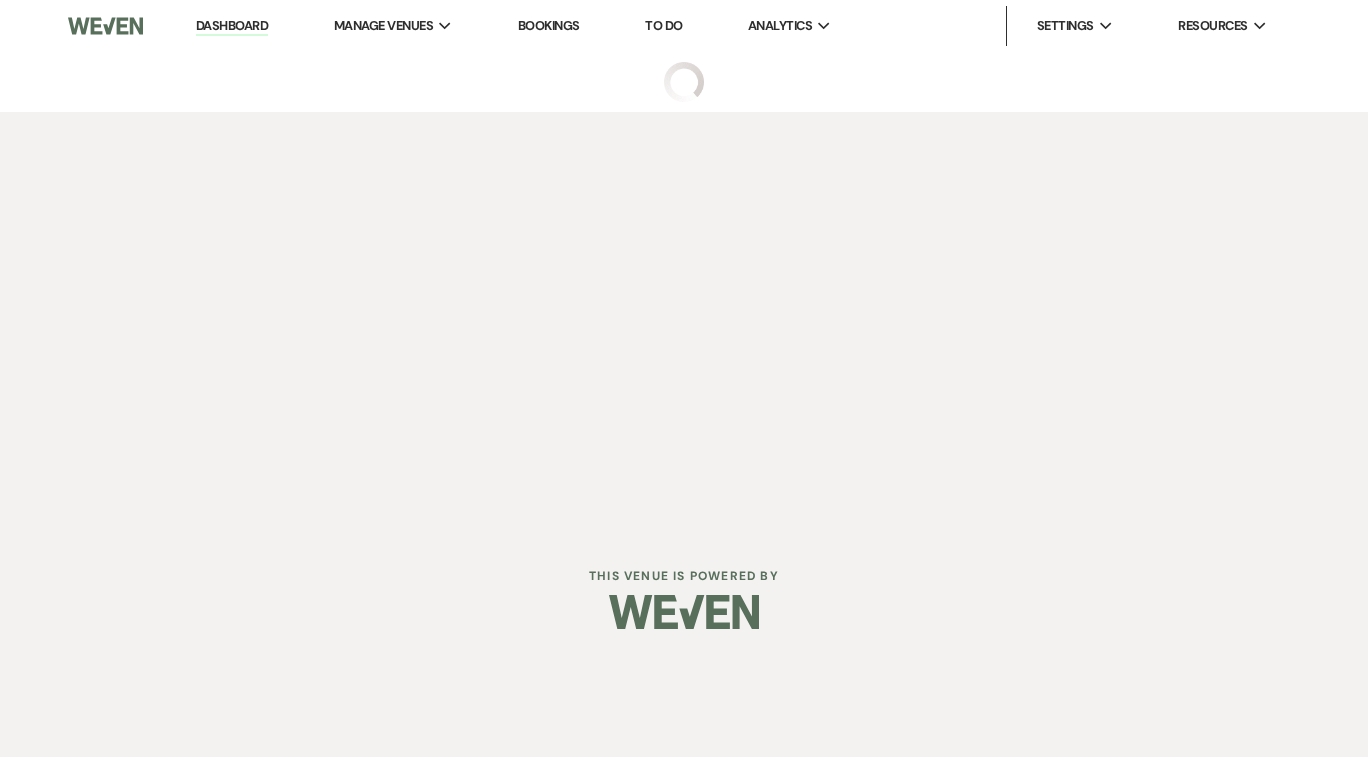 select on "1" 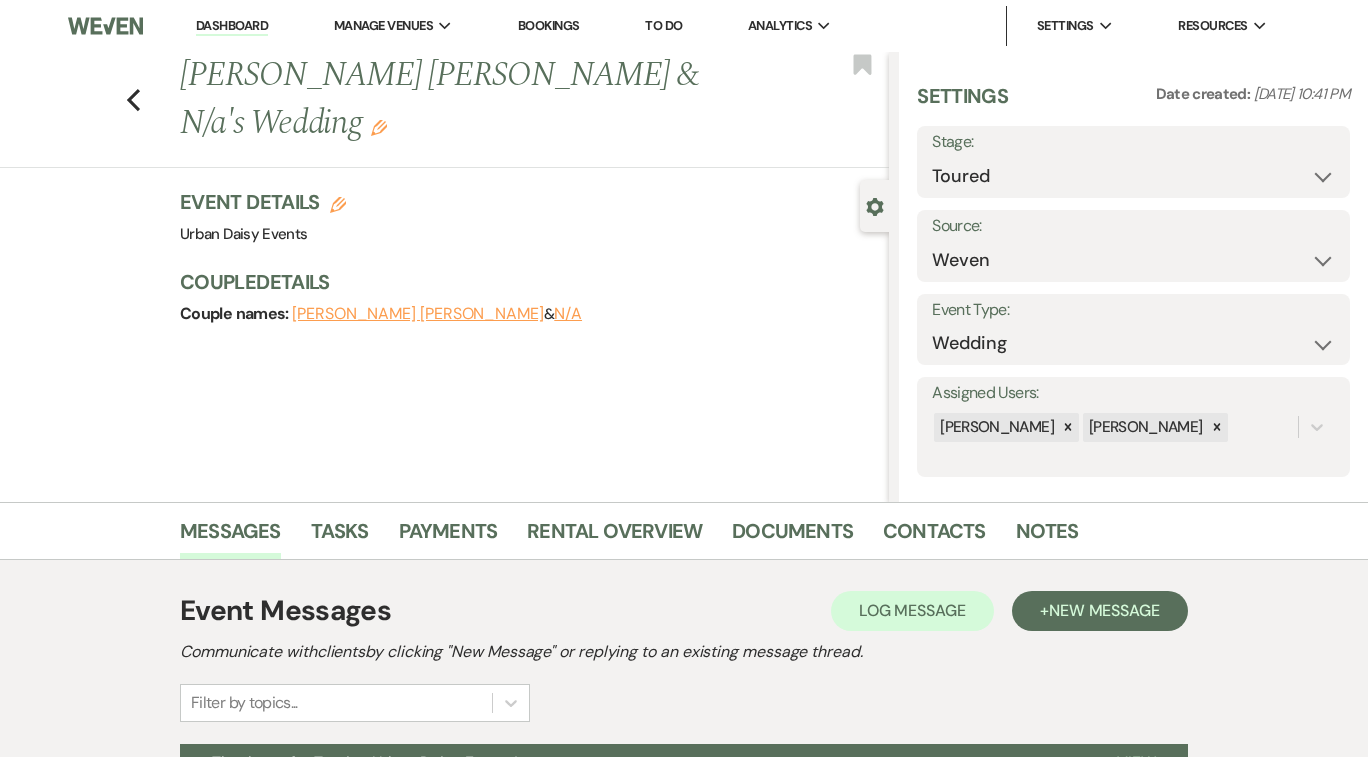 scroll, scrollTop: 216, scrollLeft: 0, axis: vertical 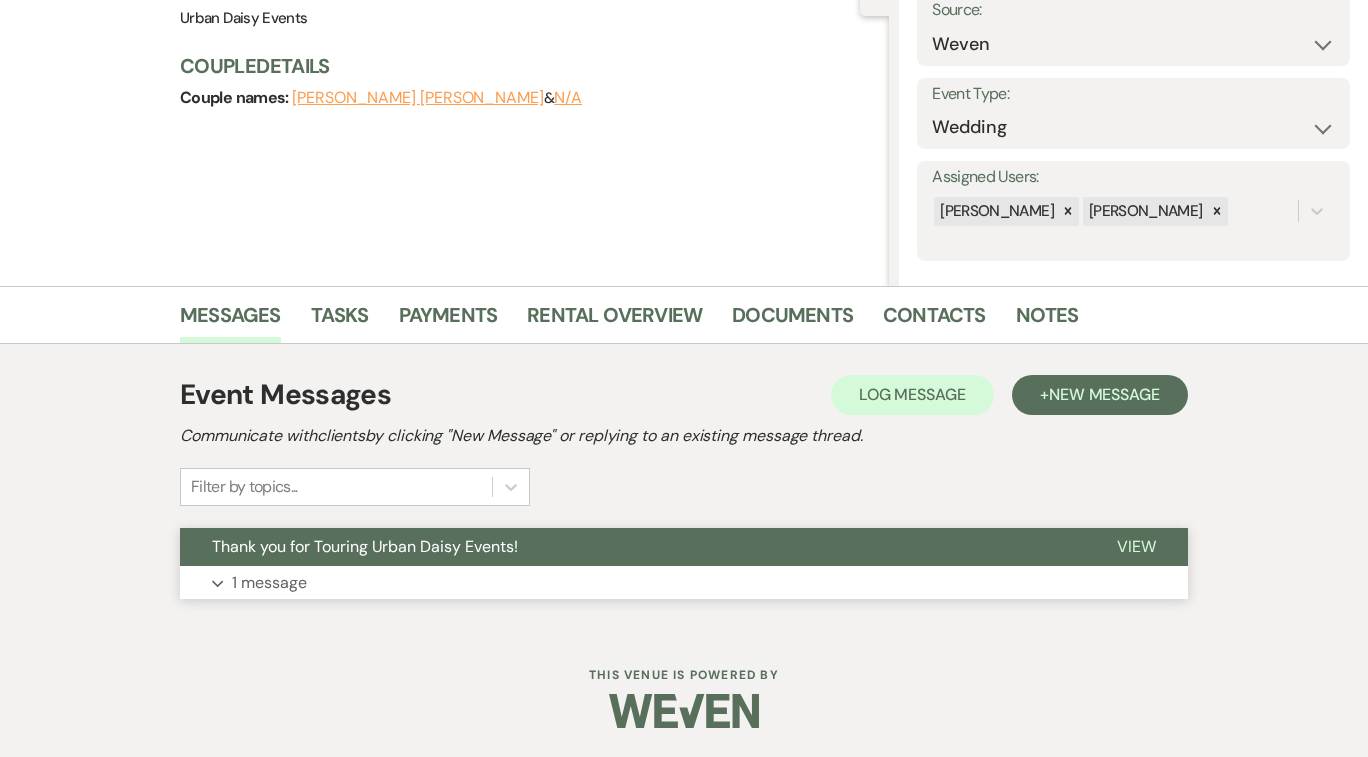 click on "View" at bounding box center [1136, 546] 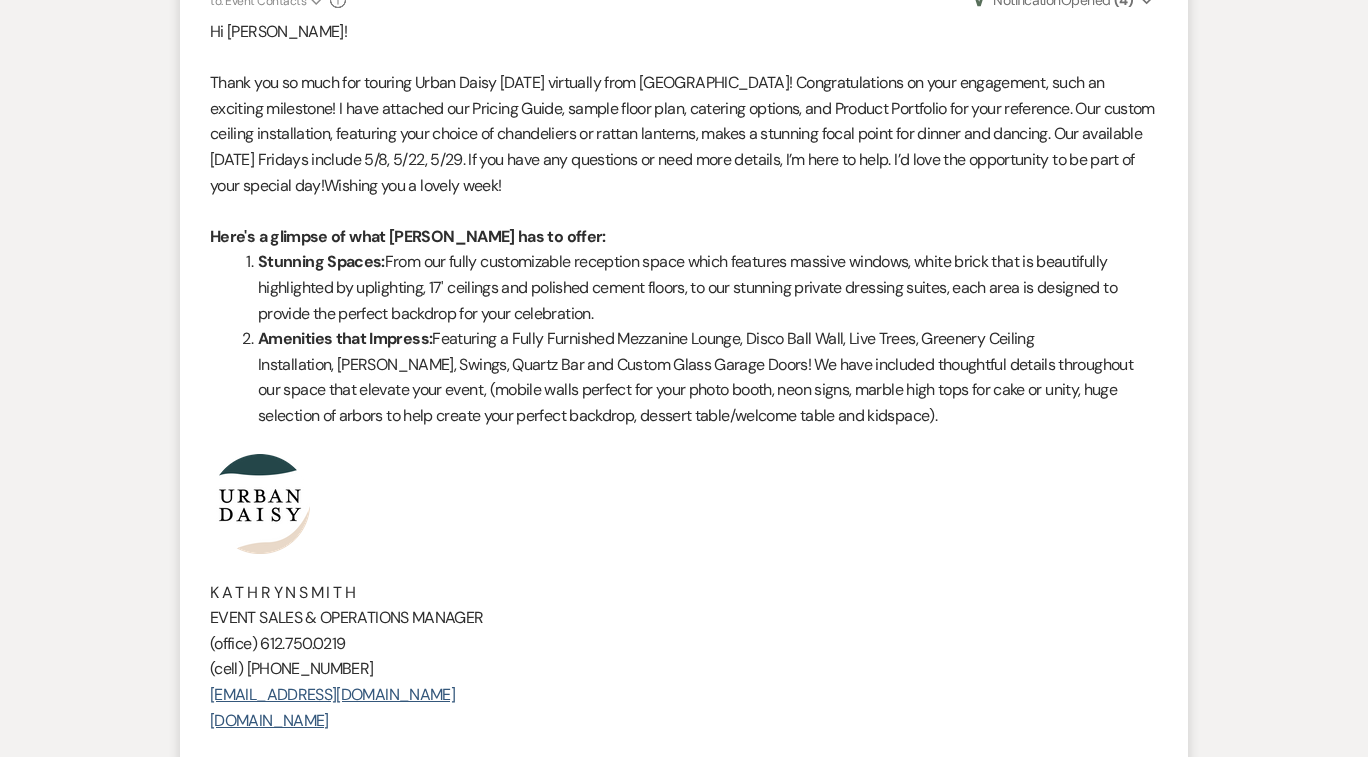 scroll, scrollTop: 842, scrollLeft: 0, axis: vertical 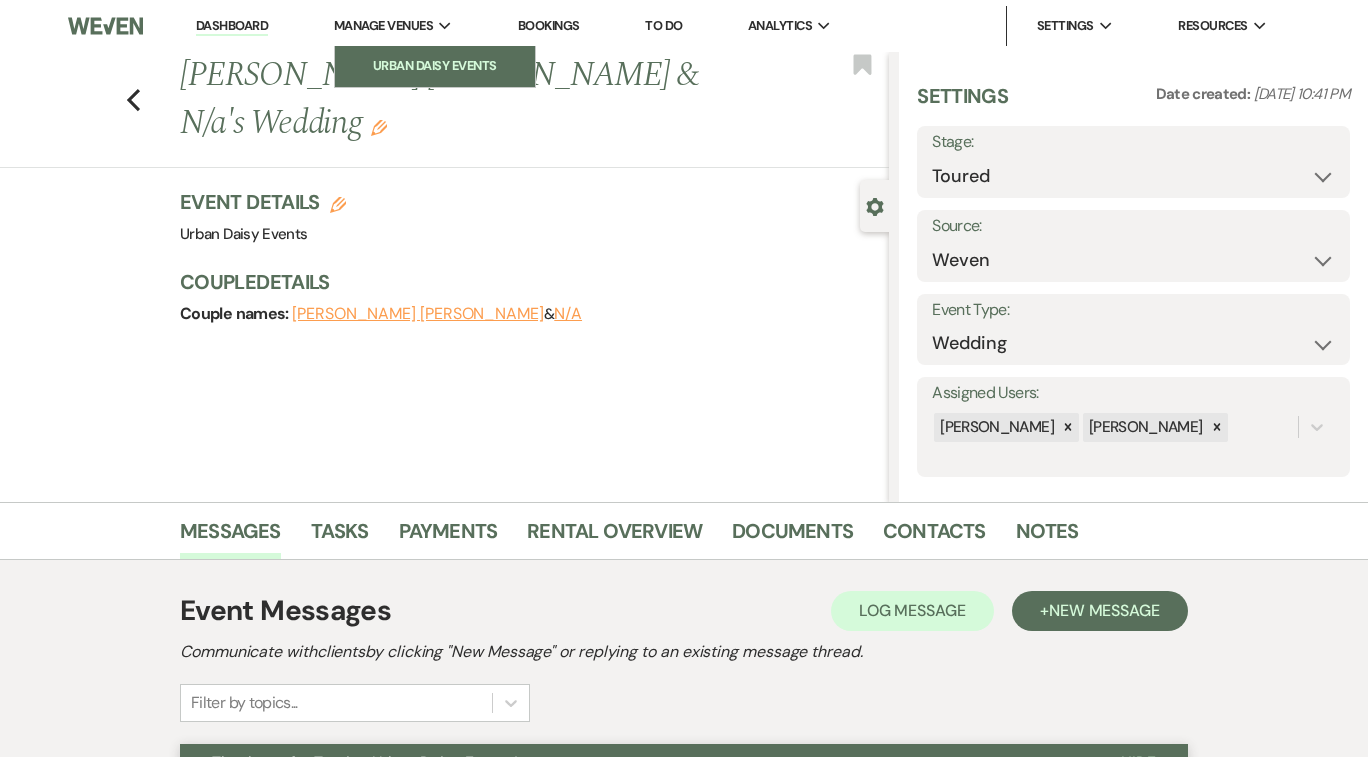 click on "Urban Daisy Events" at bounding box center [435, 66] 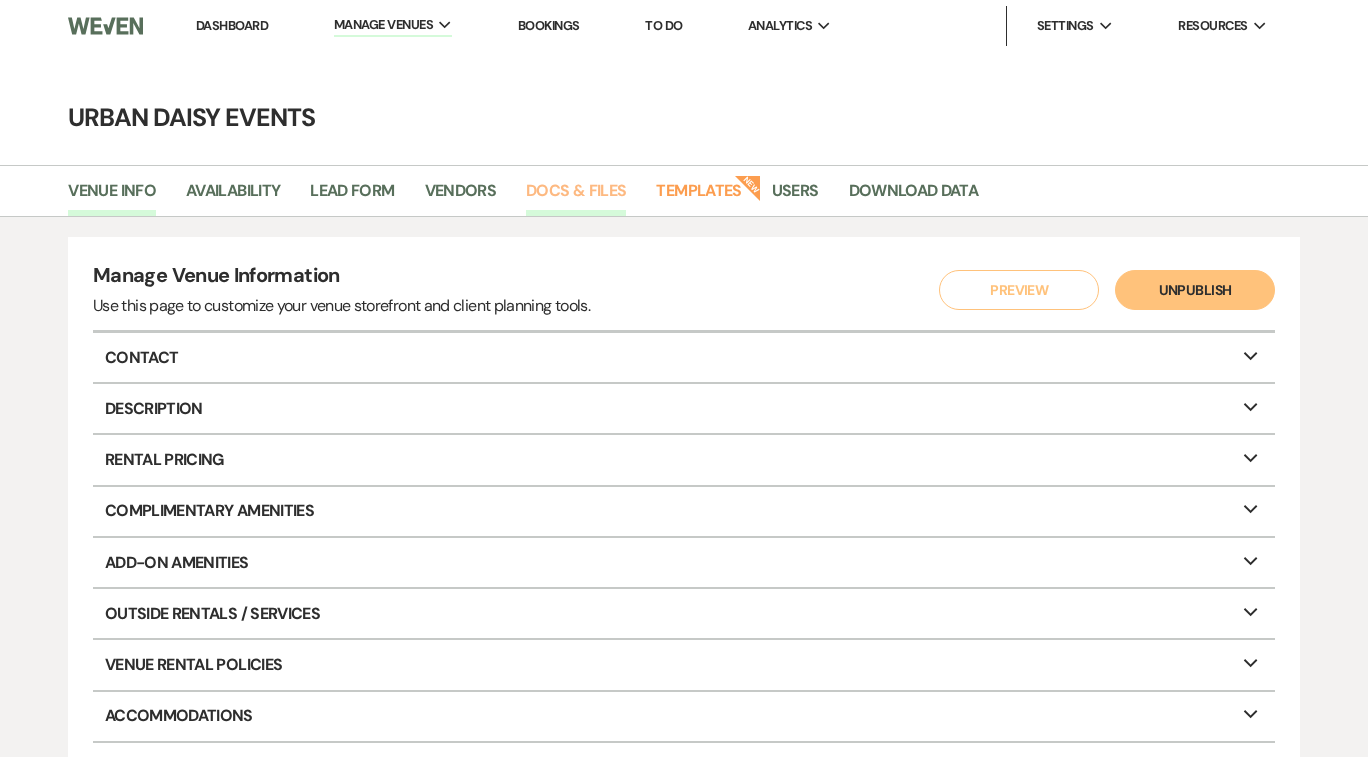 click on "Docs & Files" at bounding box center (576, 197) 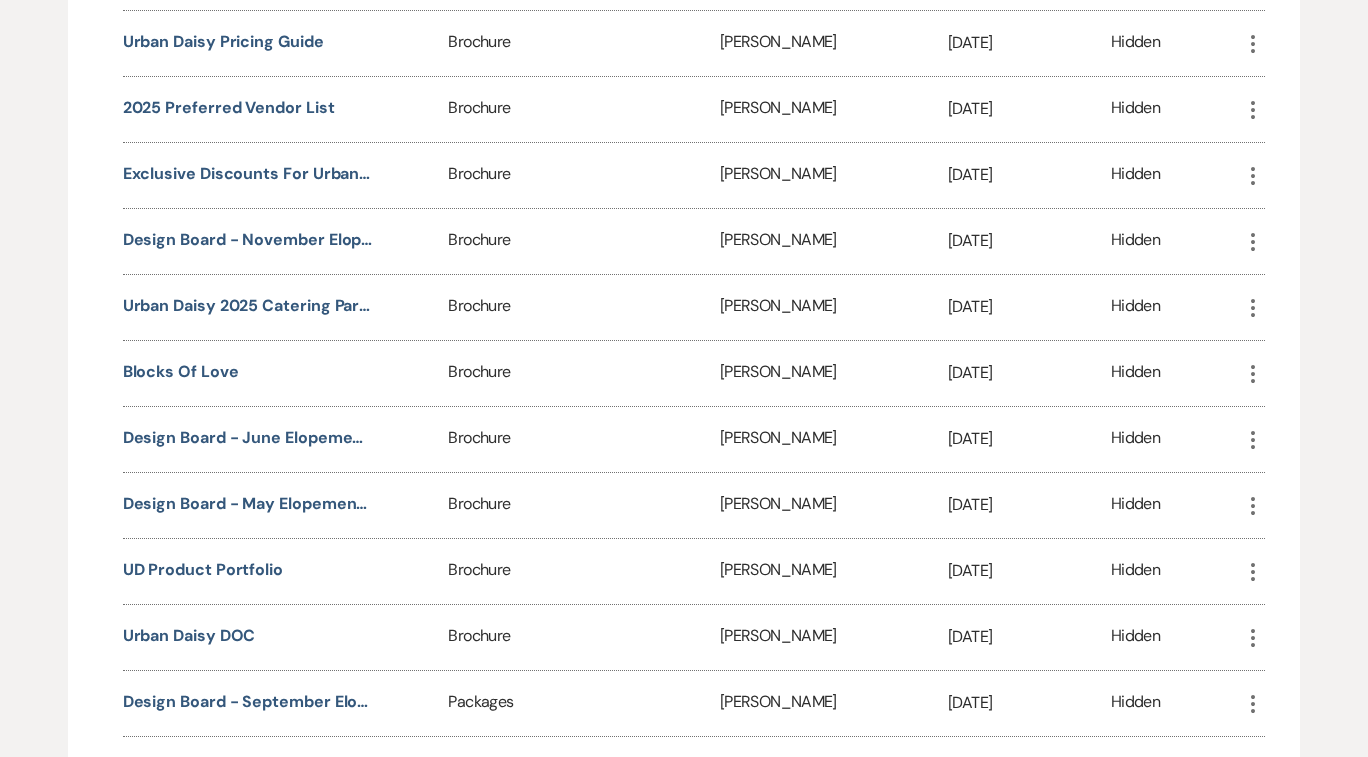 scroll, scrollTop: 2231, scrollLeft: 0, axis: vertical 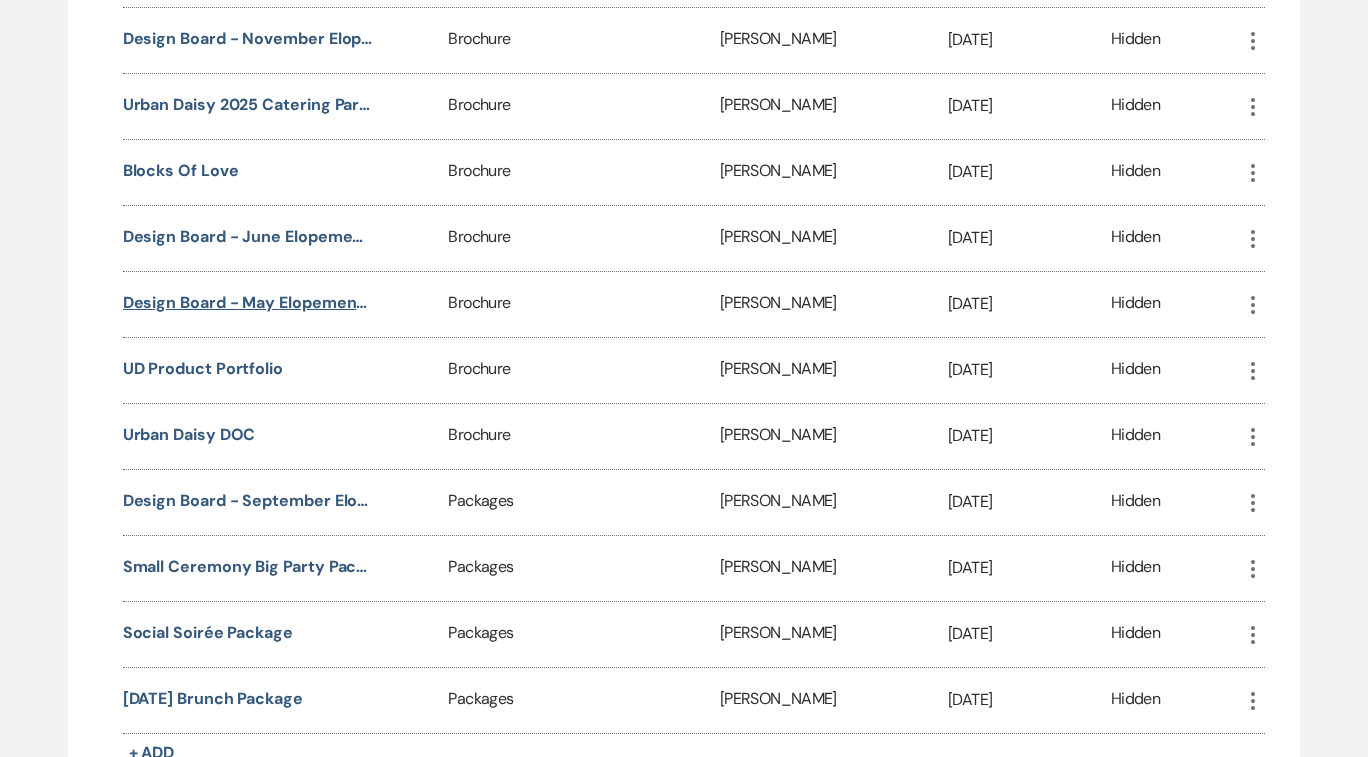 click on "Design Board - May Elopement 5.3.2026" at bounding box center [248, 303] 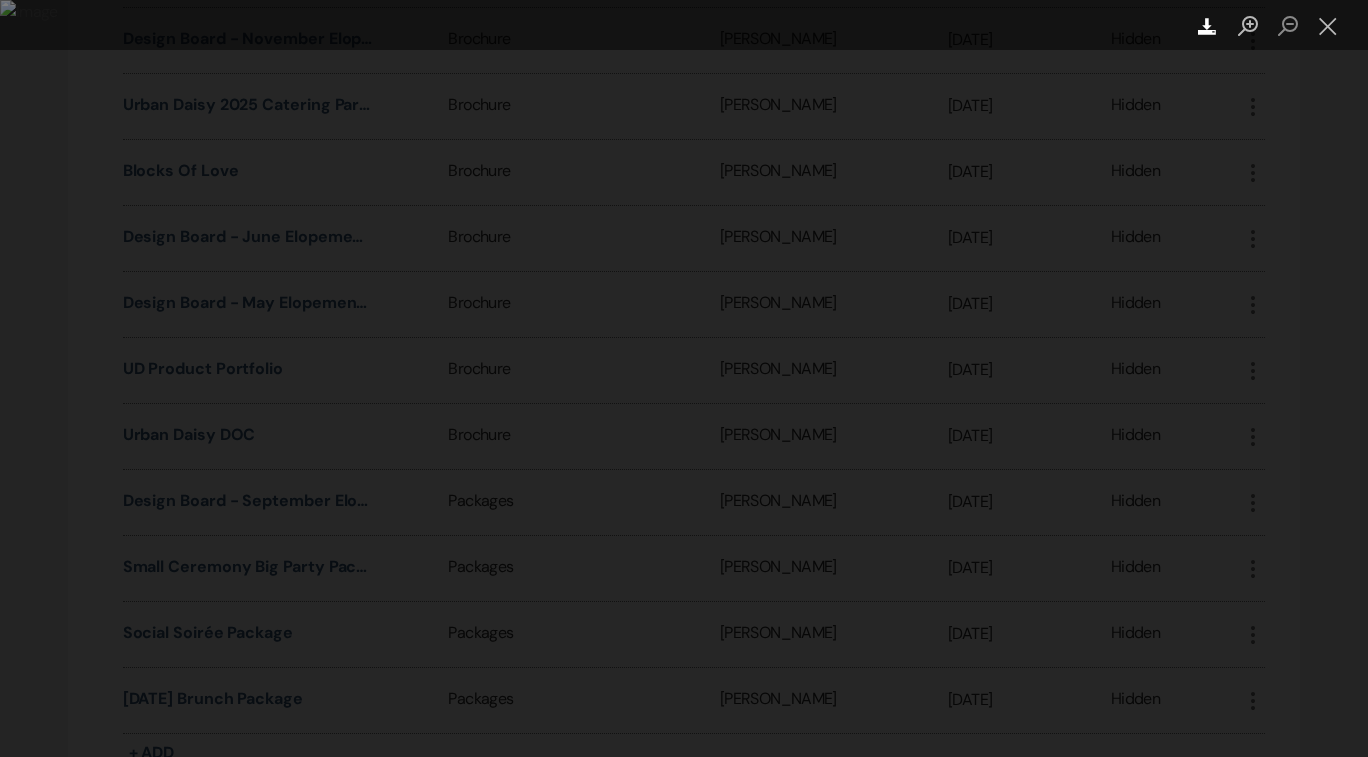 click 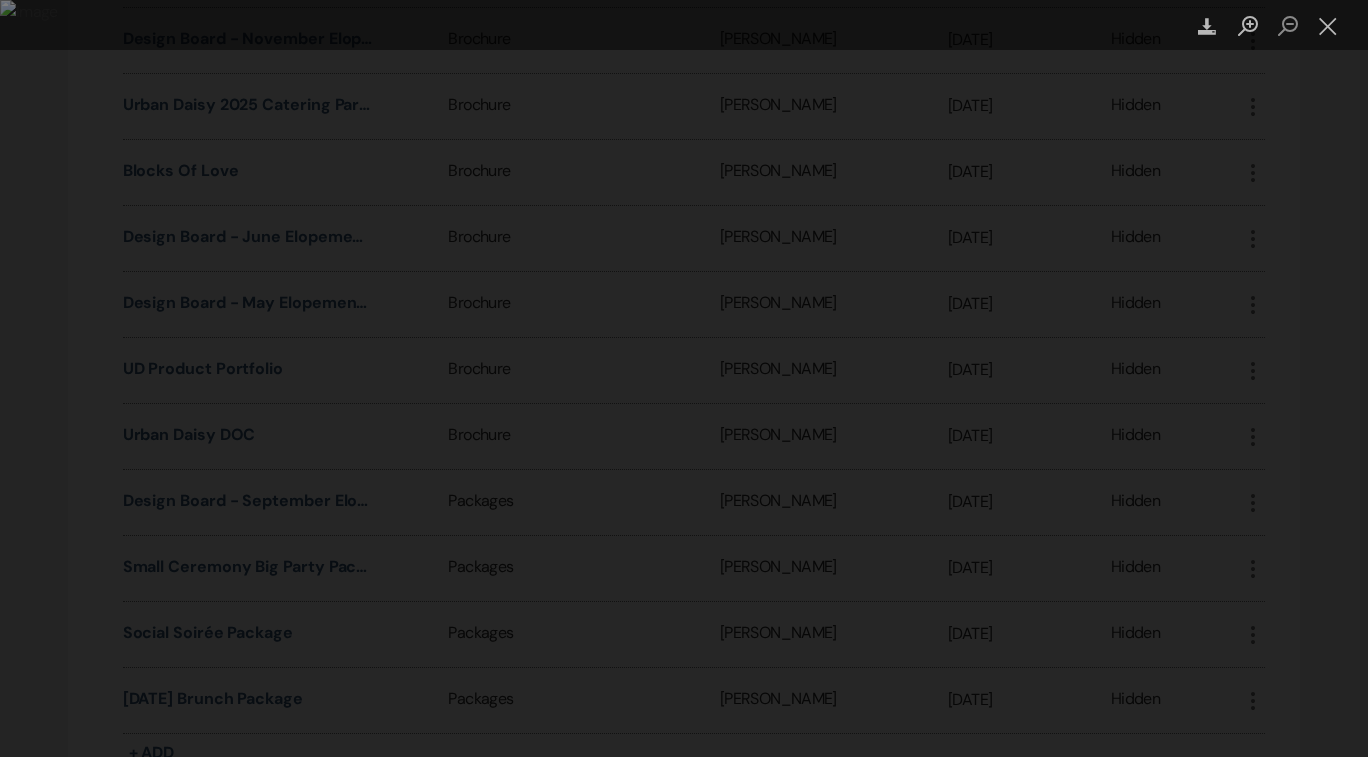 click at bounding box center [684, 378] 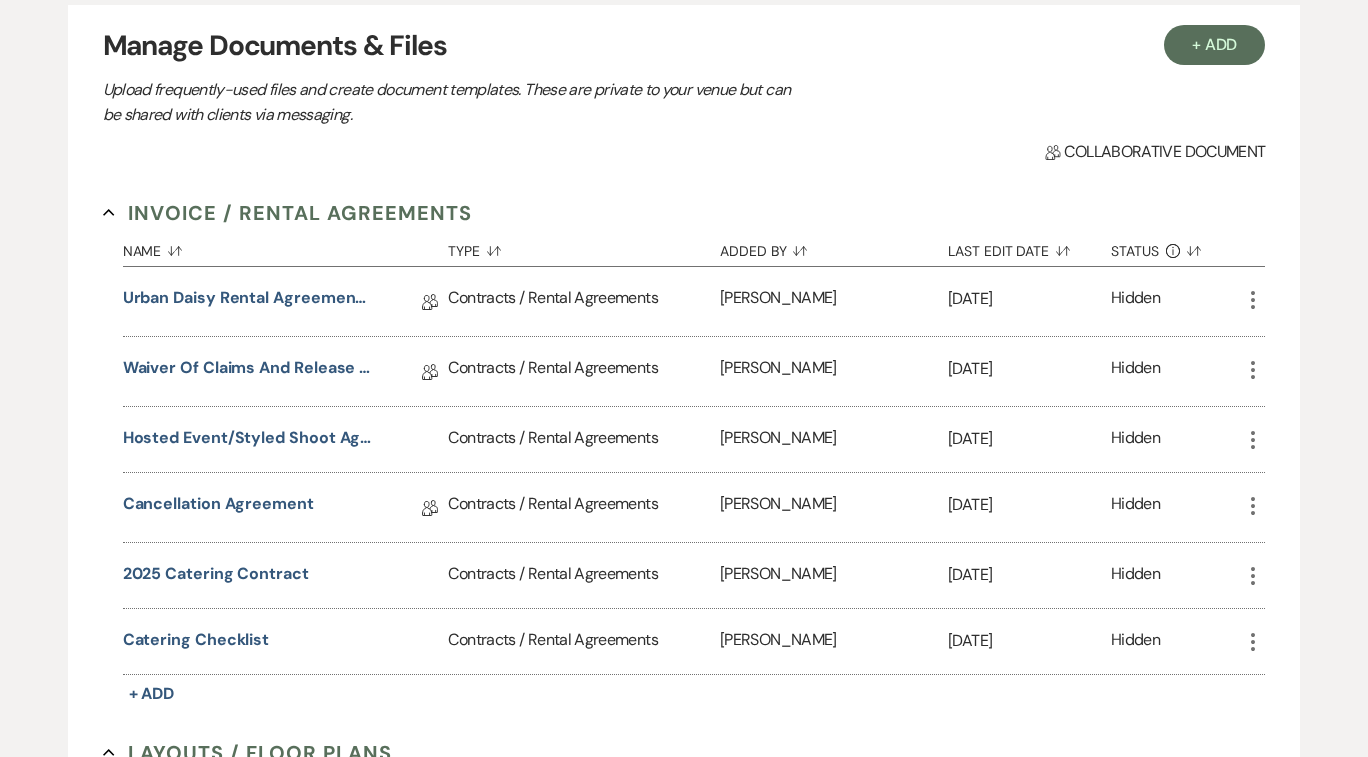 scroll, scrollTop: 0, scrollLeft: 0, axis: both 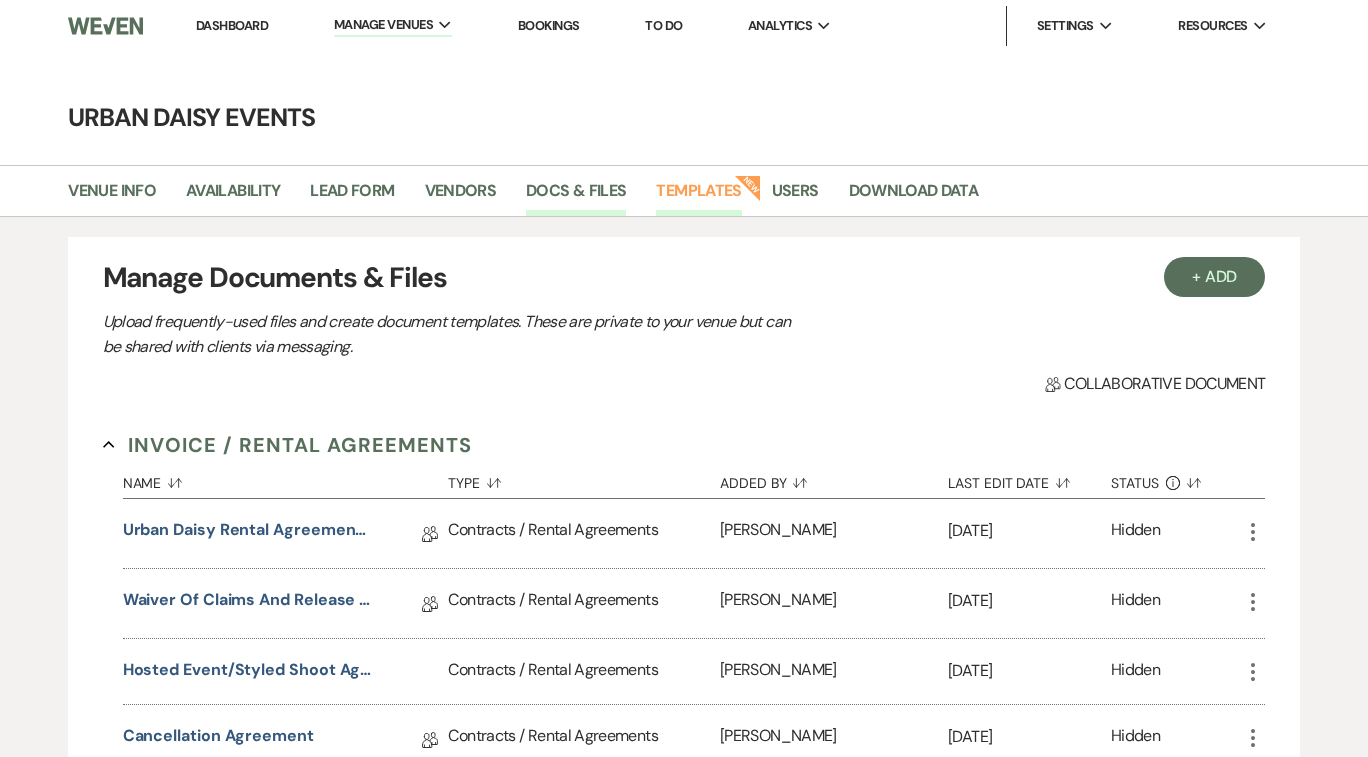 click on "Templates" at bounding box center (698, 197) 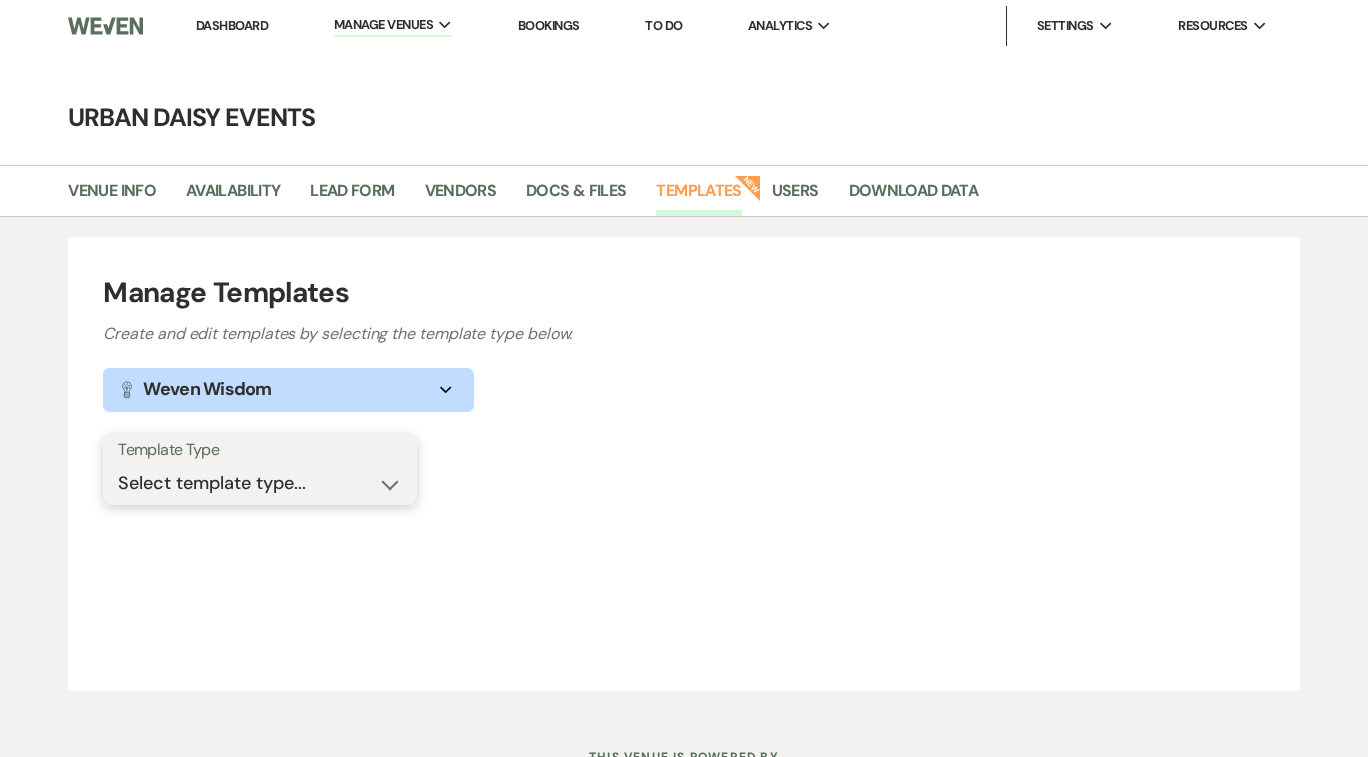 click on "Select template type... Task List Message Templates Payment Plan Inventory Items Categories" at bounding box center (260, 483) 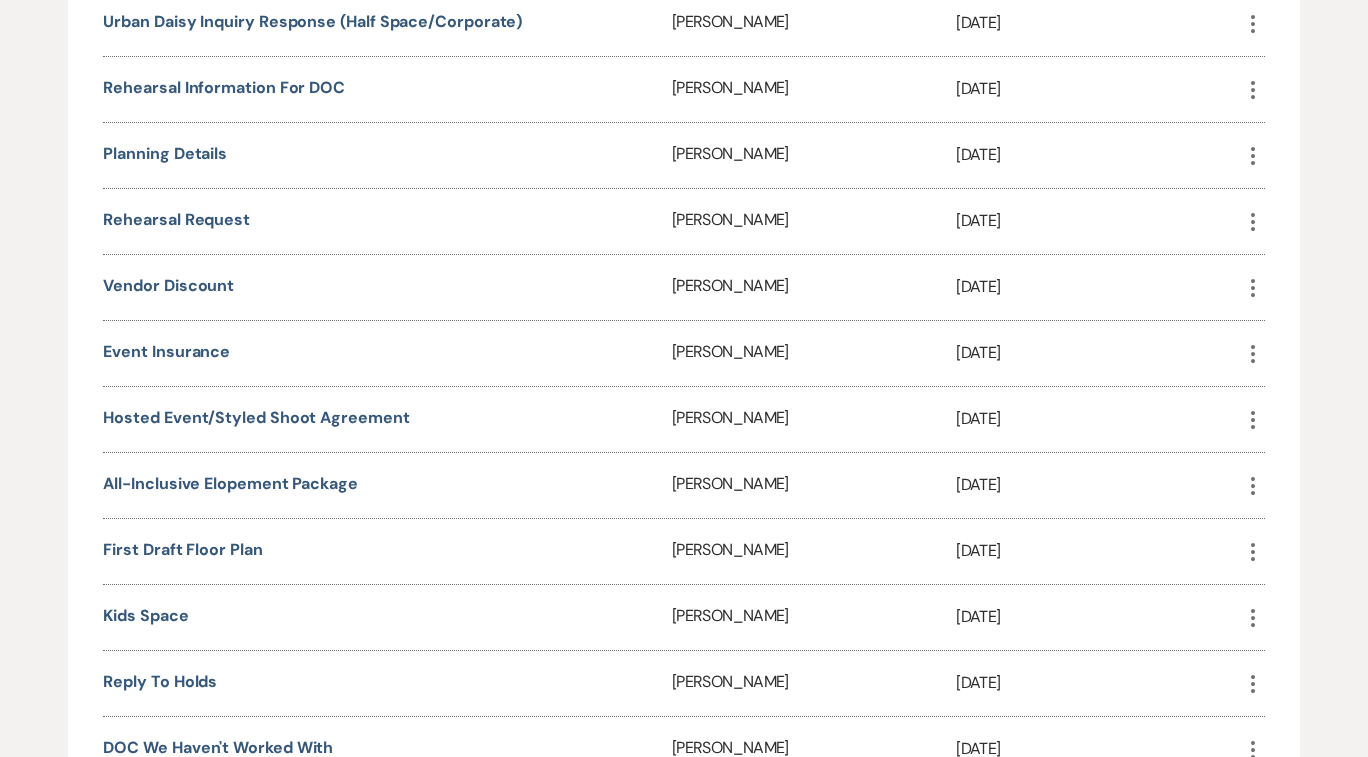 scroll, scrollTop: 1320, scrollLeft: 0, axis: vertical 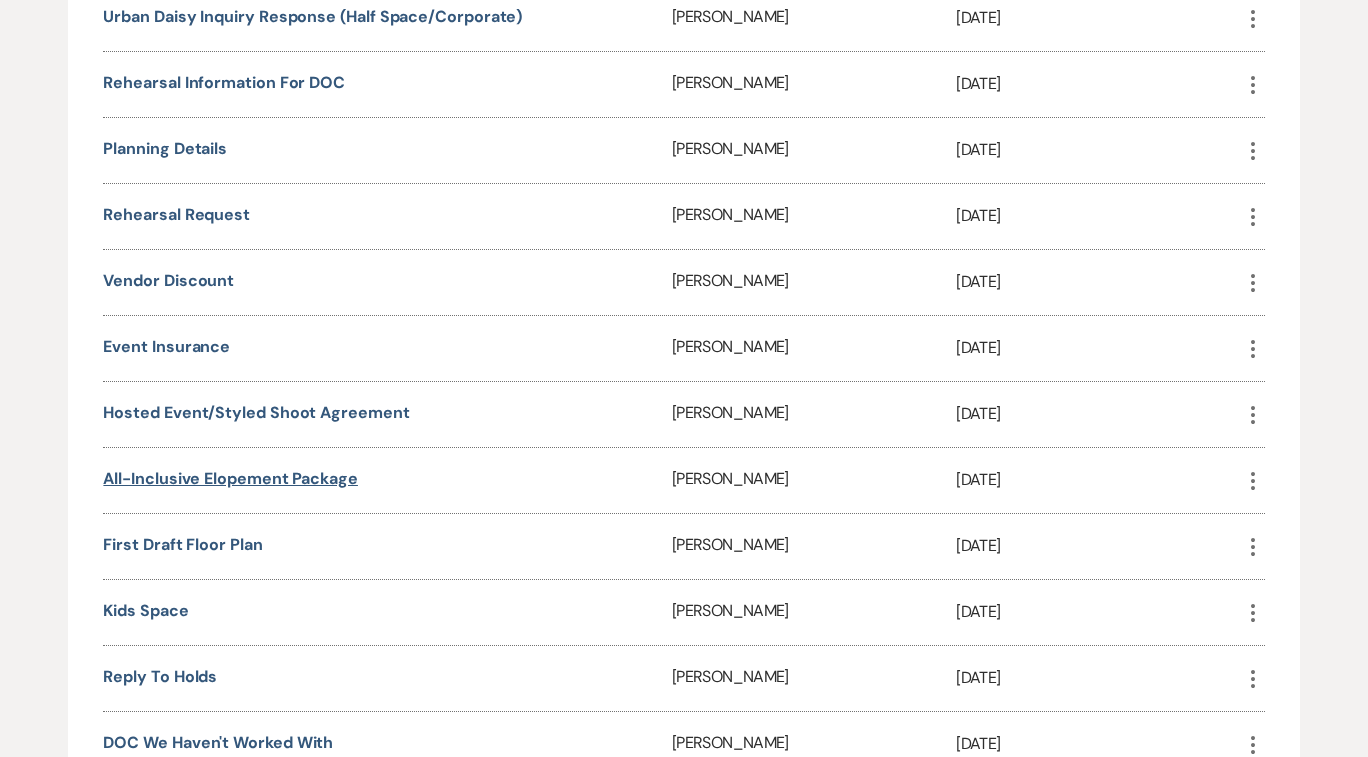 click on "All-Inclusive Elopement Package" at bounding box center [230, 478] 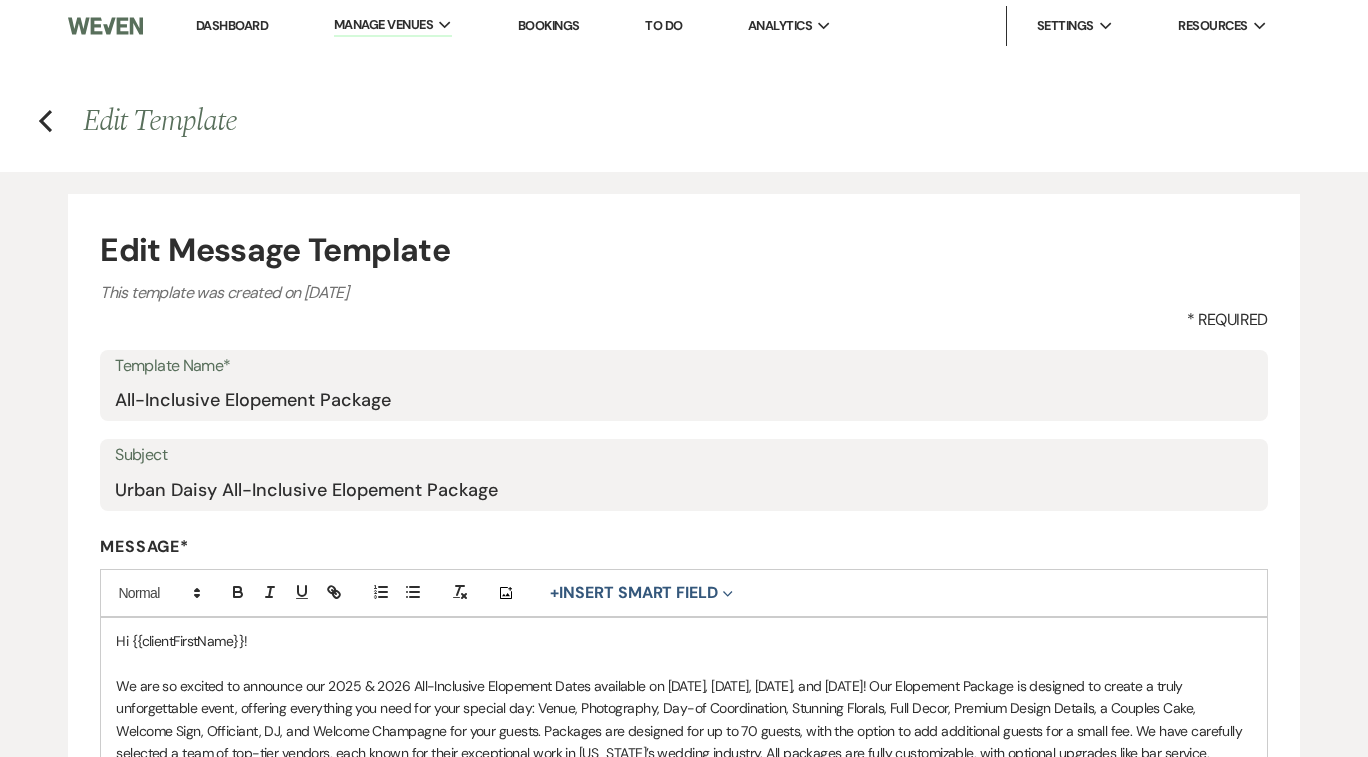 scroll, scrollTop: 0, scrollLeft: 0, axis: both 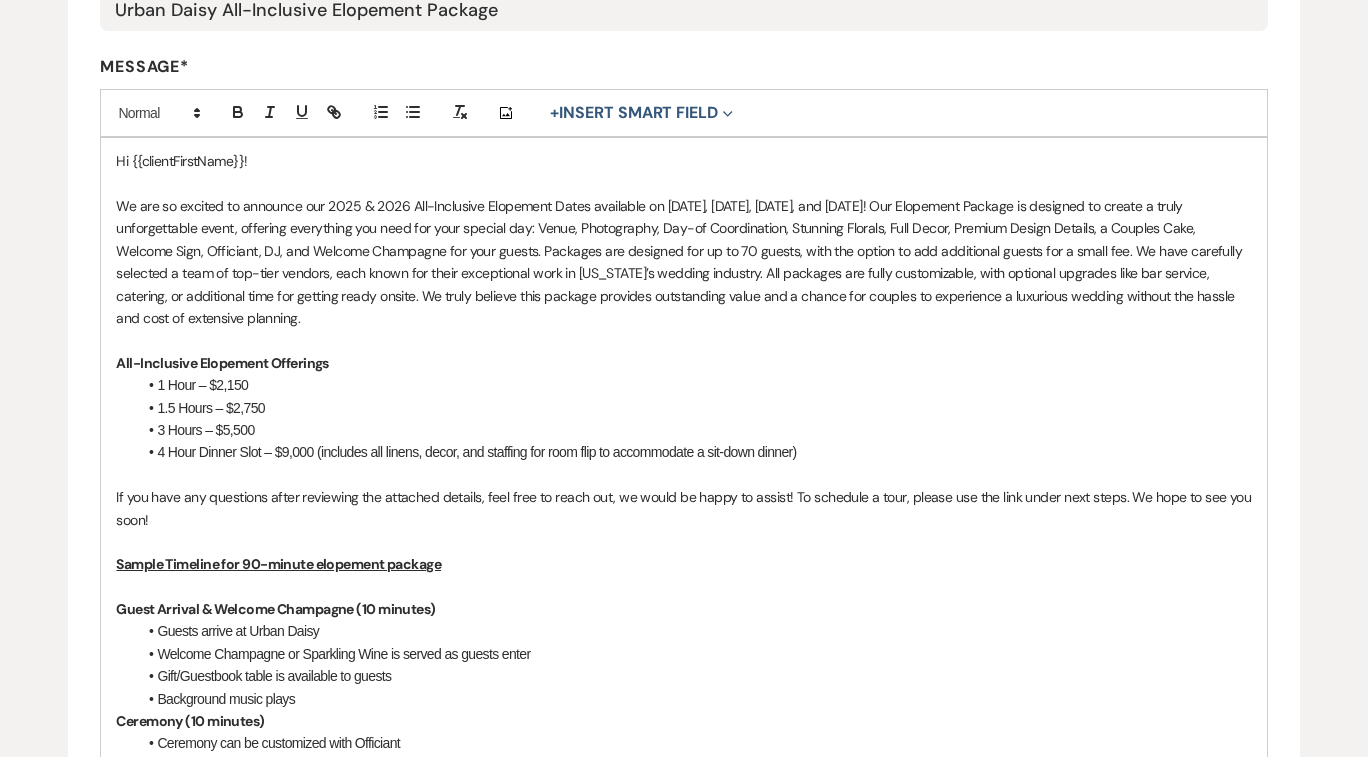 drag, startPoint x: 938, startPoint y: 204, endPoint x: 1072, endPoint y: 321, distance: 177.89041 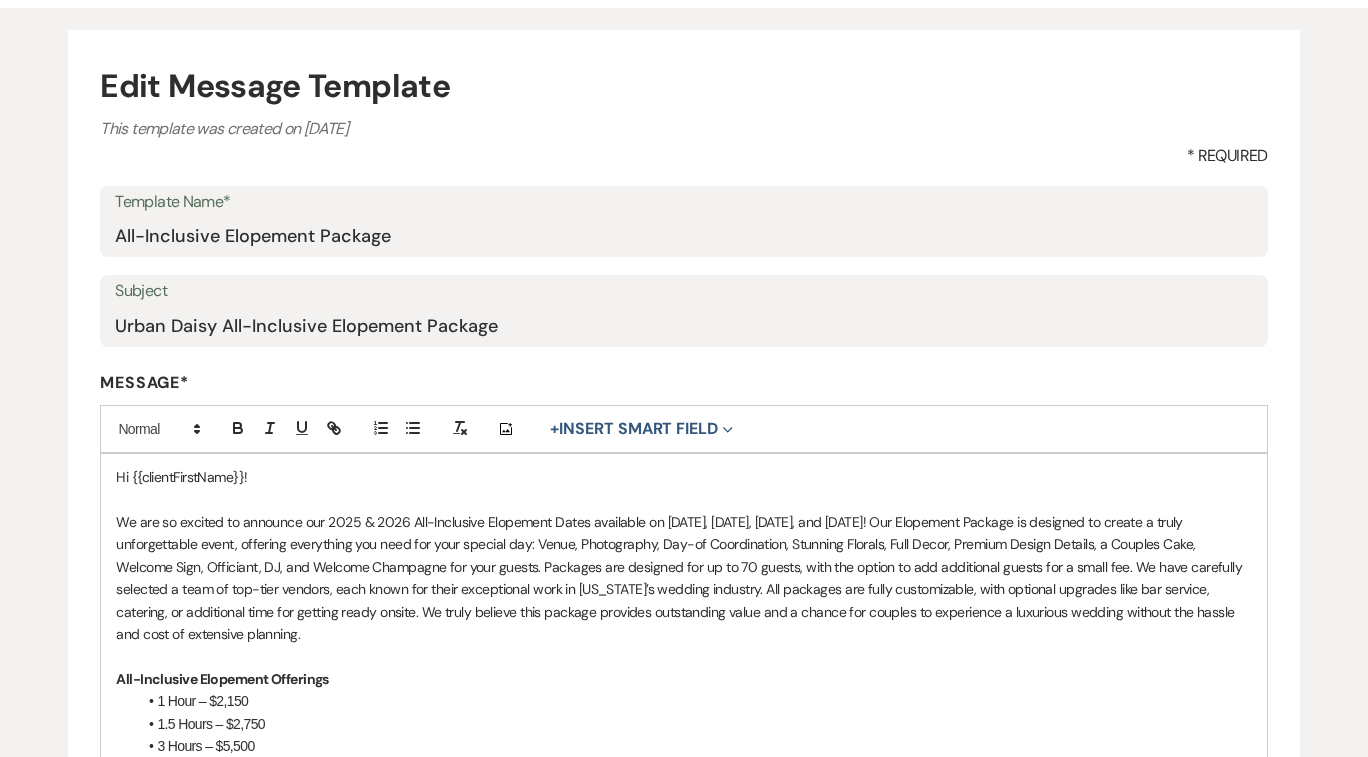 scroll, scrollTop: 0, scrollLeft: 0, axis: both 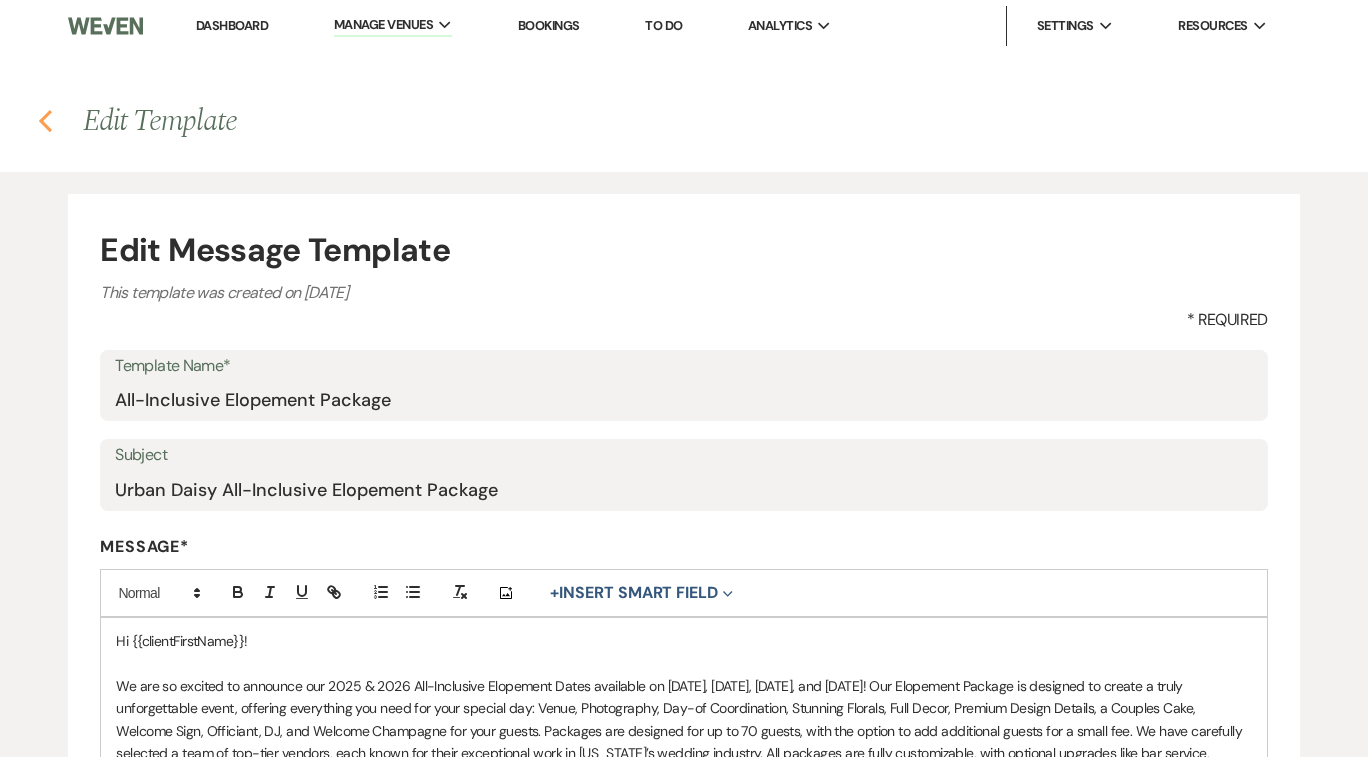 click 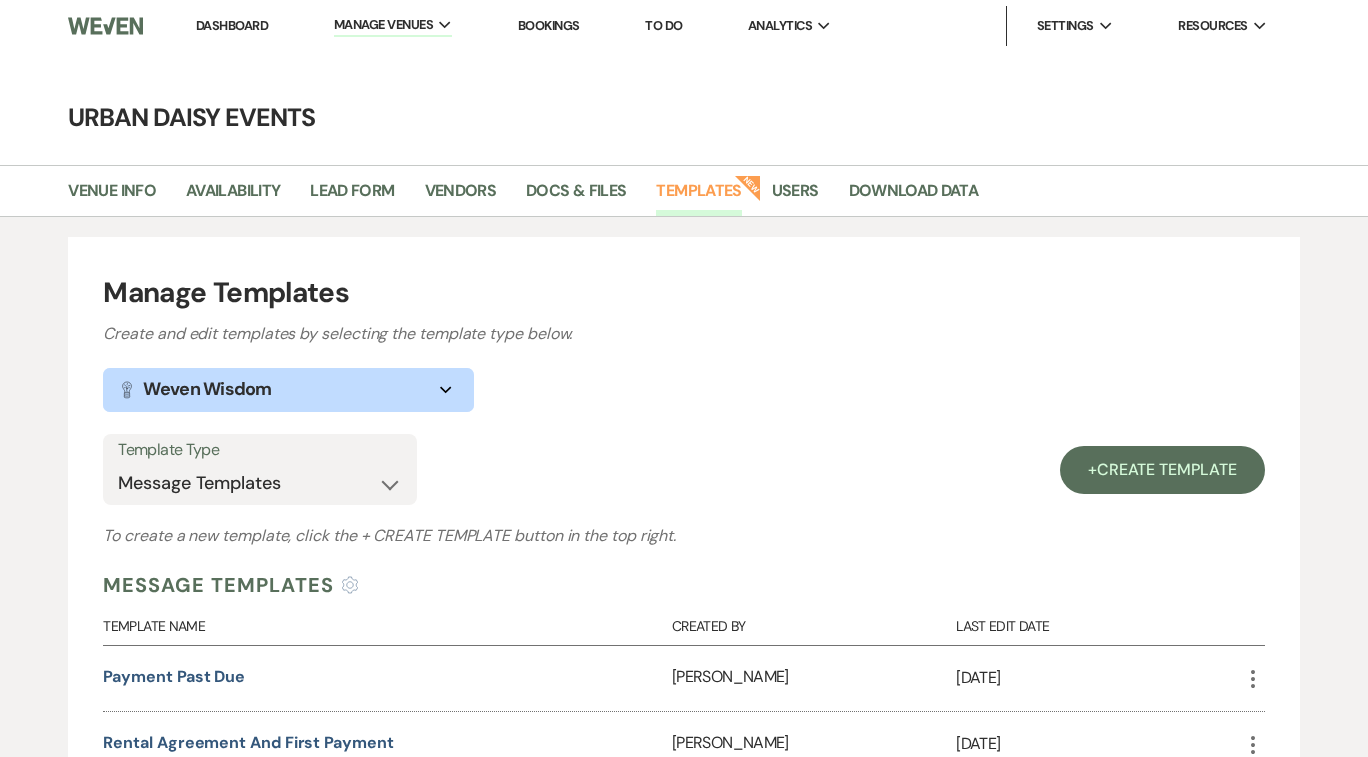 scroll, scrollTop: 1320, scrollLeft: 0, axis: vertical 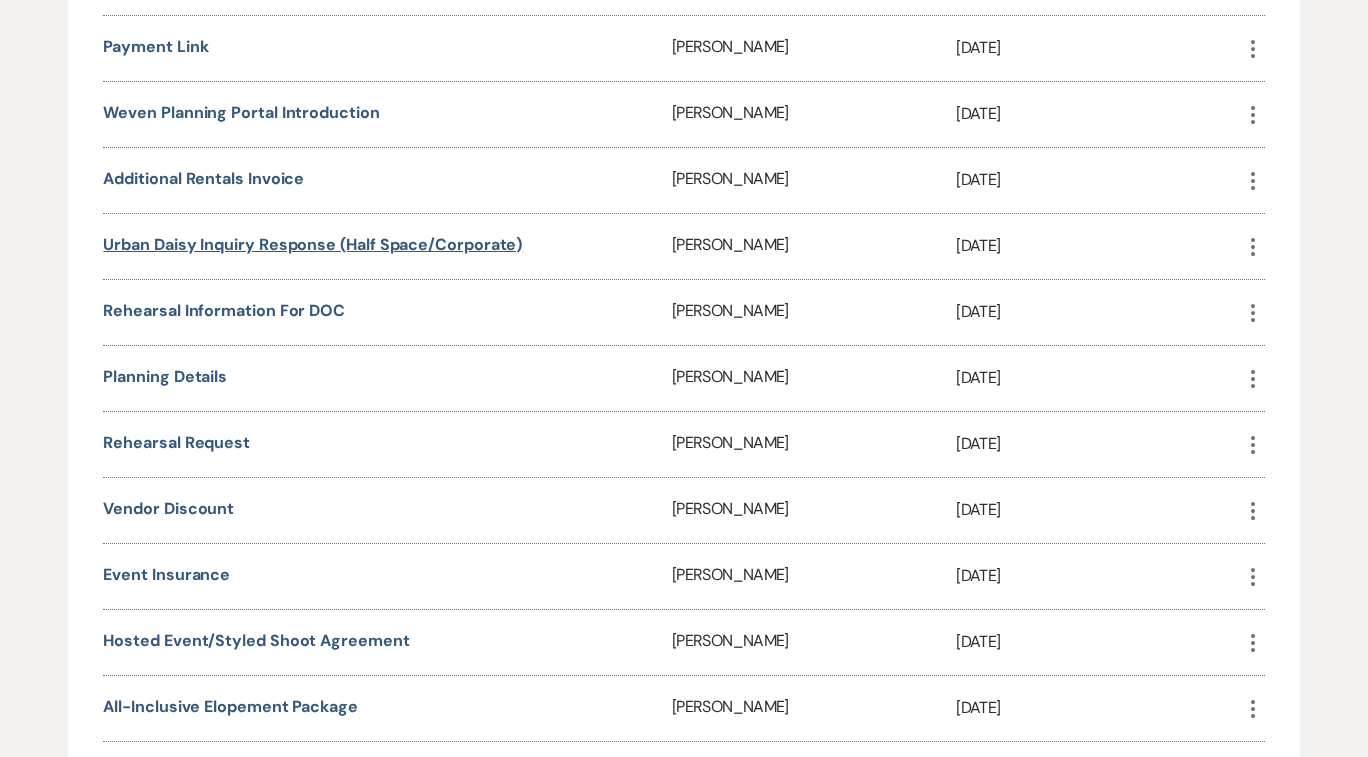 click on "Urban Daisy Inquiry Response (Half Space/Corporate)" at bounding box center (312, 244) 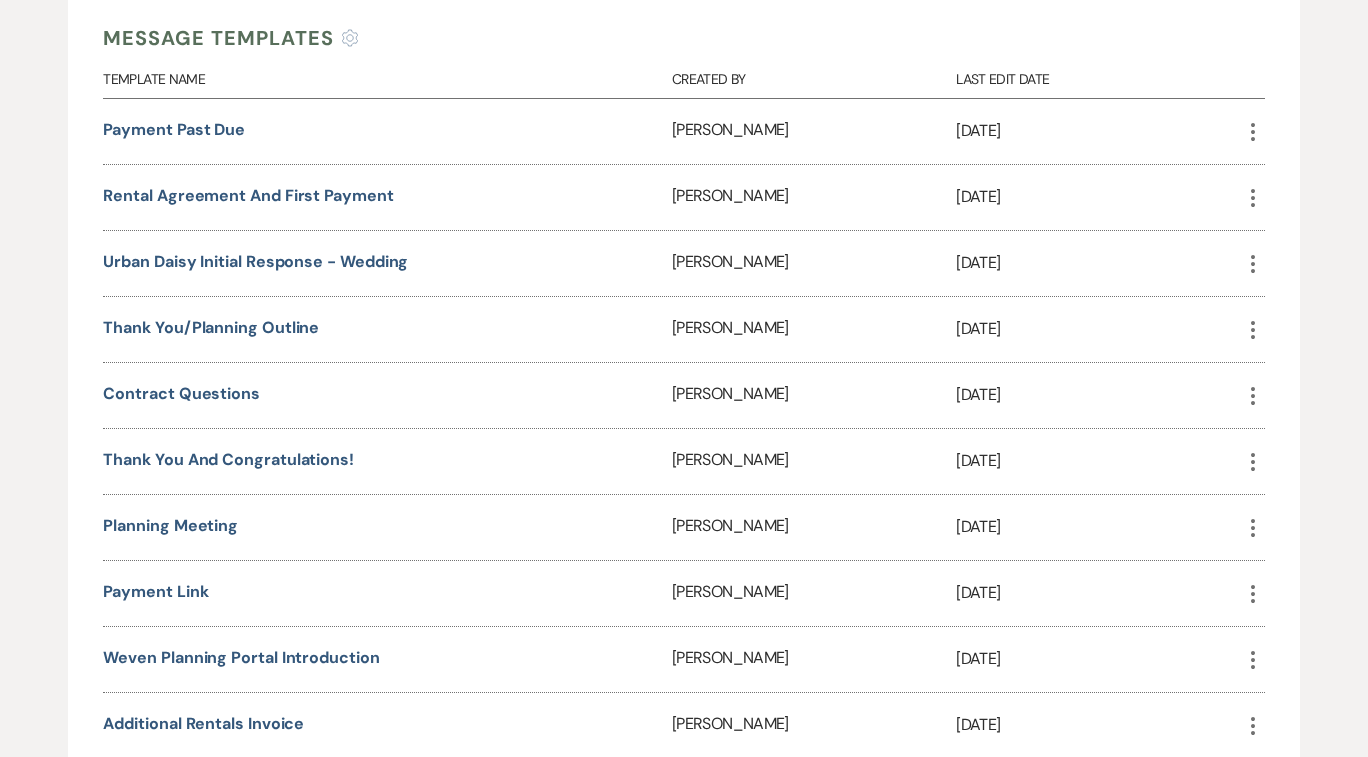 scroll, scrollTop: 543, scrollLeft: 0, axis: vertical 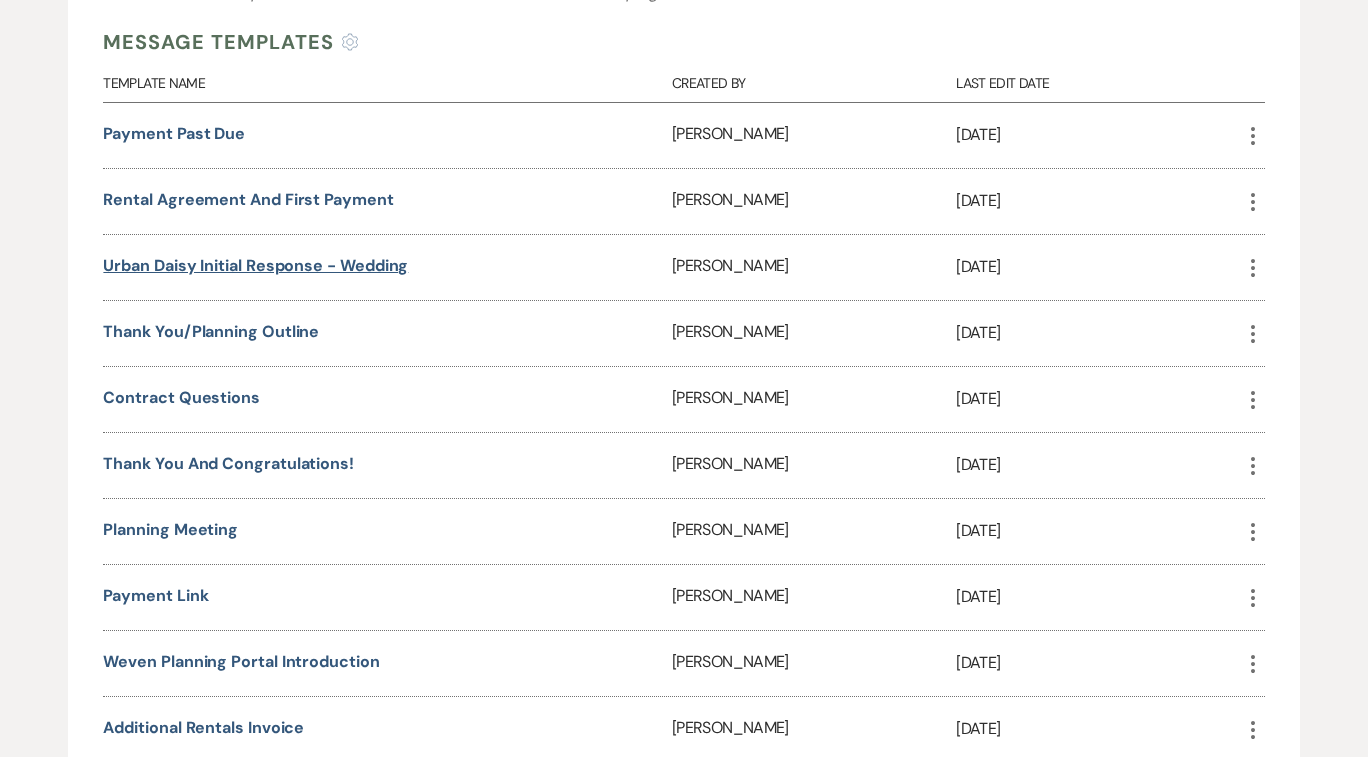 click on "Urban Daisy Initial Response - Wedding" at bounding box center [255, 265] 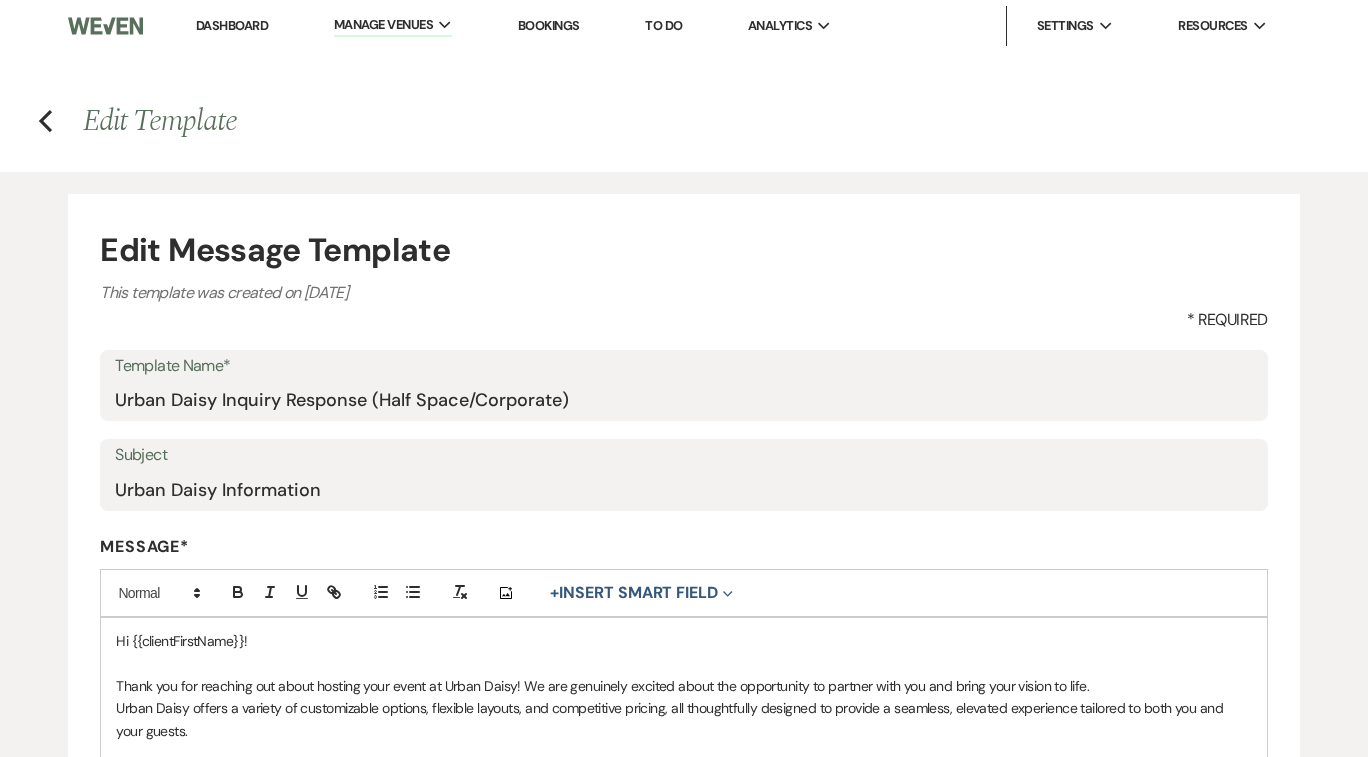 scroll, scrollTop: 0, scrollLeft: 0, axis: both 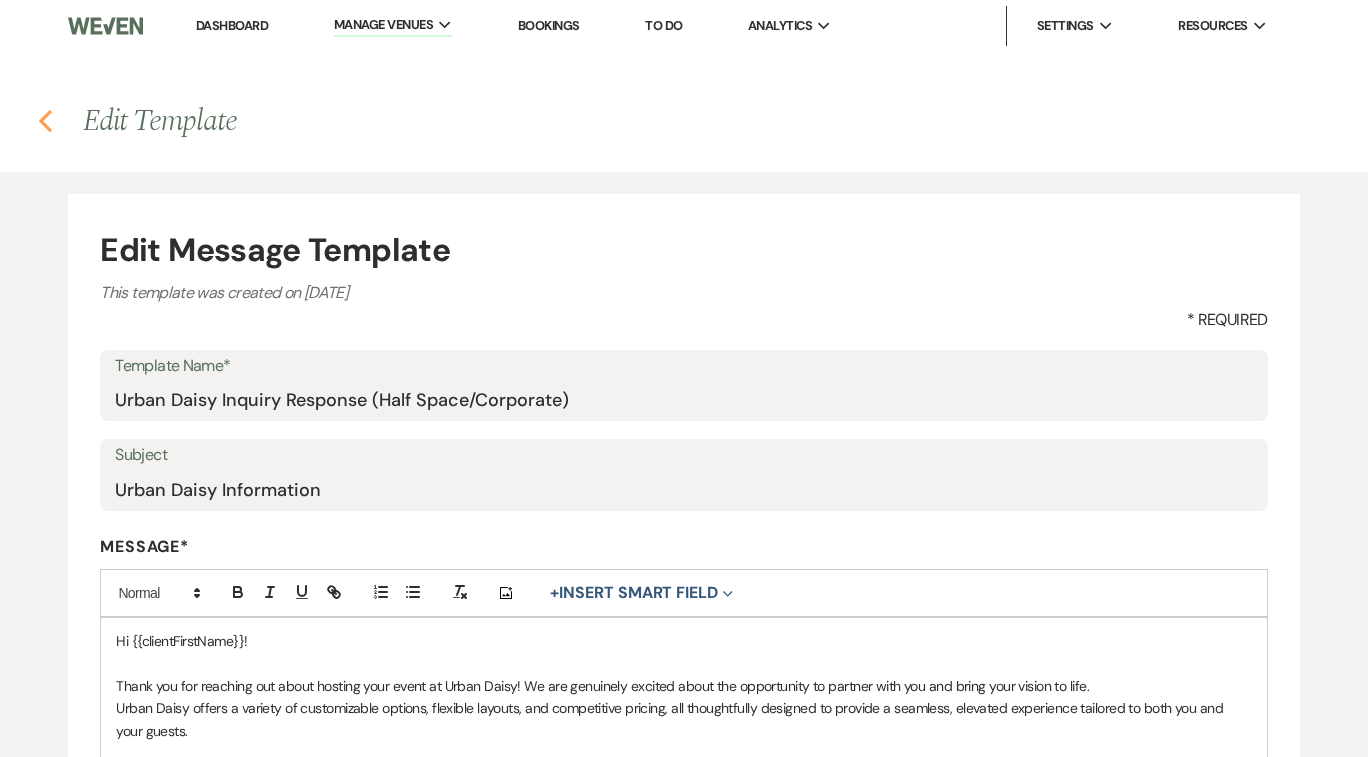 click on "Previous" 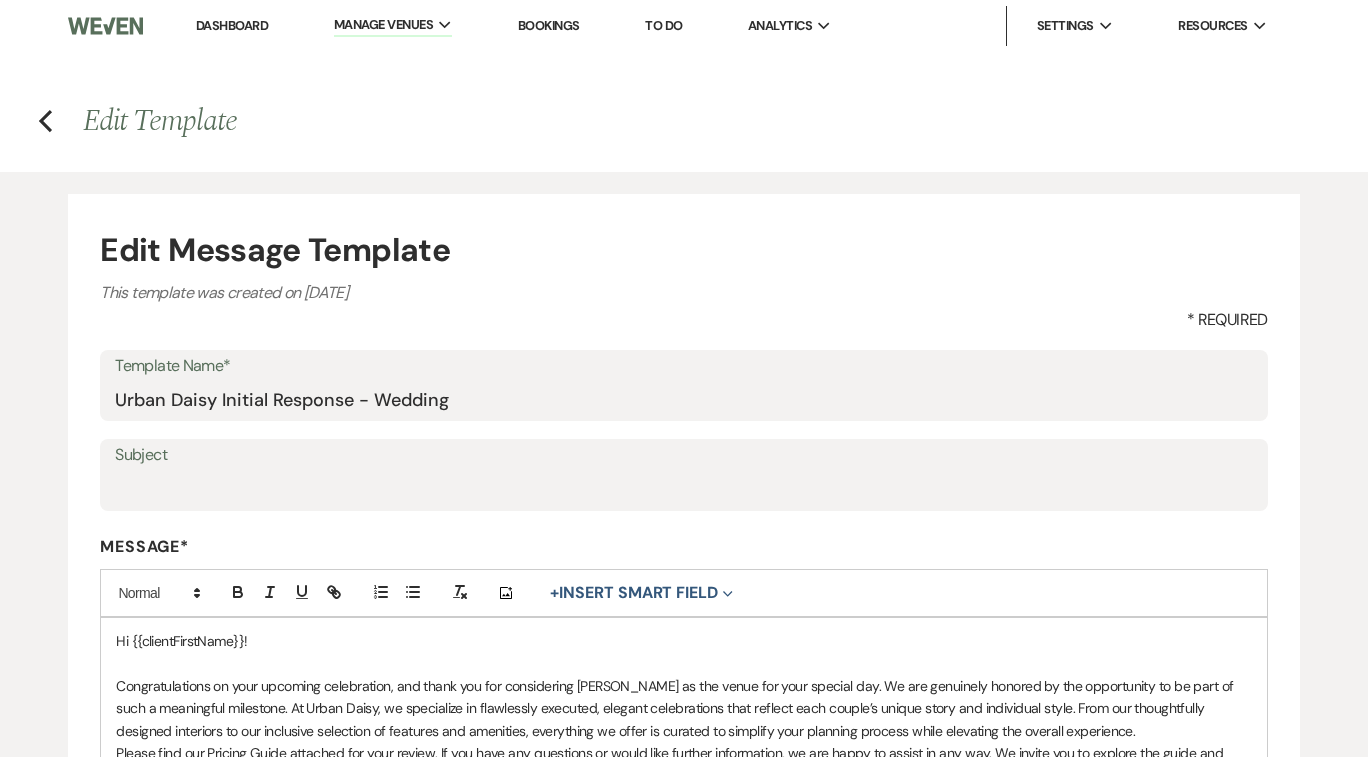 scroll, scrollTop: 0, scrollLeft: 0, axis: both 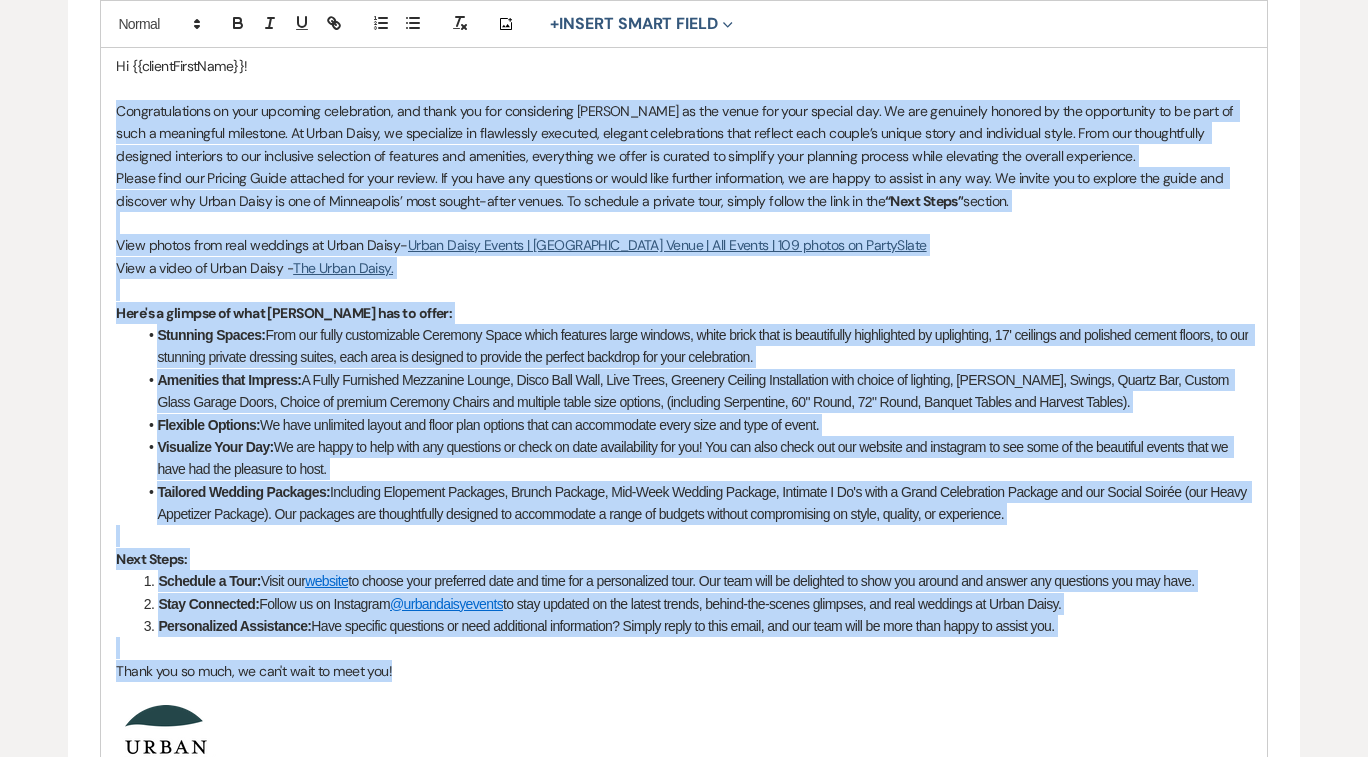 drag, startPoint x: 118, startPoint y: 109, endPoint x: 718, endPoint y: 669, distance: 820.7314 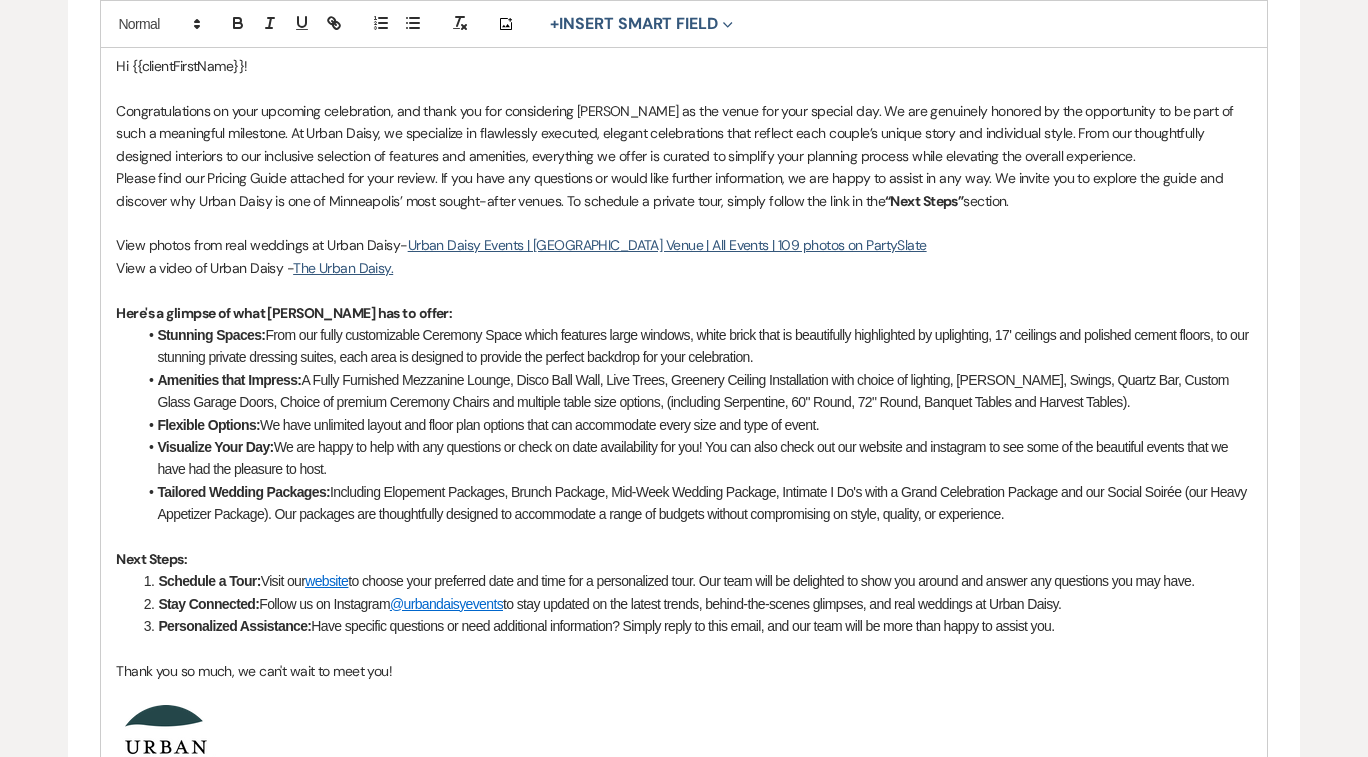 click on "Edit Message Template This template was created on [DATE] * Required Template Name* Urban Daisy Initial Response - Wedding Subject Message*                                                                             Add Photo +  Insert Smart Field Expand Event Date Sender Full Name Sender First Name Client Full Name(s) Client First Name(s) Recipient Full Name(s) Recipient First Name(s) Venue Name Event Type Guest Count Event Budget   Hi {{clientFirstName}}! Congratulations on your upcoming celebration, and thank you for considering [PERSON_NAME] as the venue for your special day. We are genuinely honored by the opportunity to be part of such a meaningful milestone. At Urban Daisy, we specialize in flawlessly executed, elegant celebrations that reflect each couple’s unique story and individual style. From our thoughtfully designed interiors to our inclusive selection of features and amenities, everything we offer is curated to simplify your planning process while elevating the overall experience. ﻿" at bounding box center [684, 443] 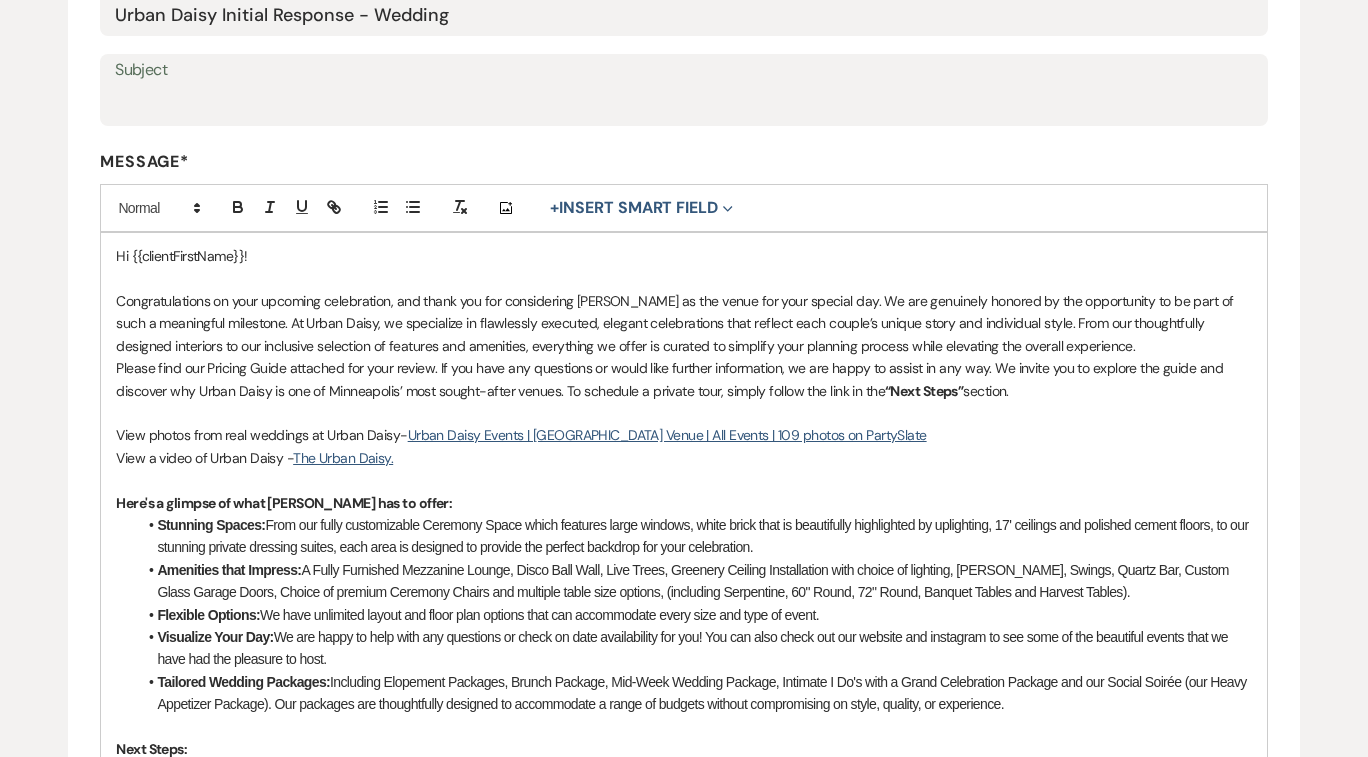 scroll, scrollTop: 0, scrollLeft: 0, axis: both 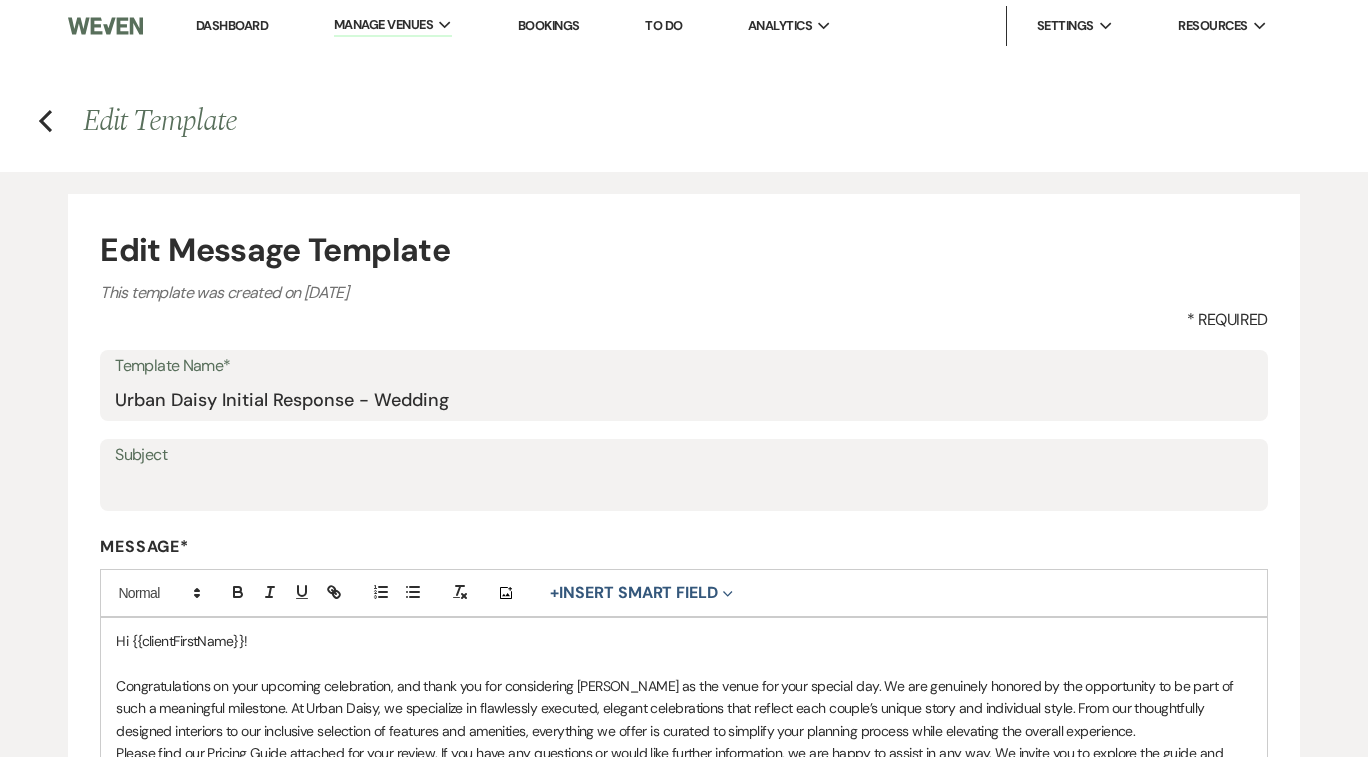 click on "Dashboard" at bounding box center [232, 25] 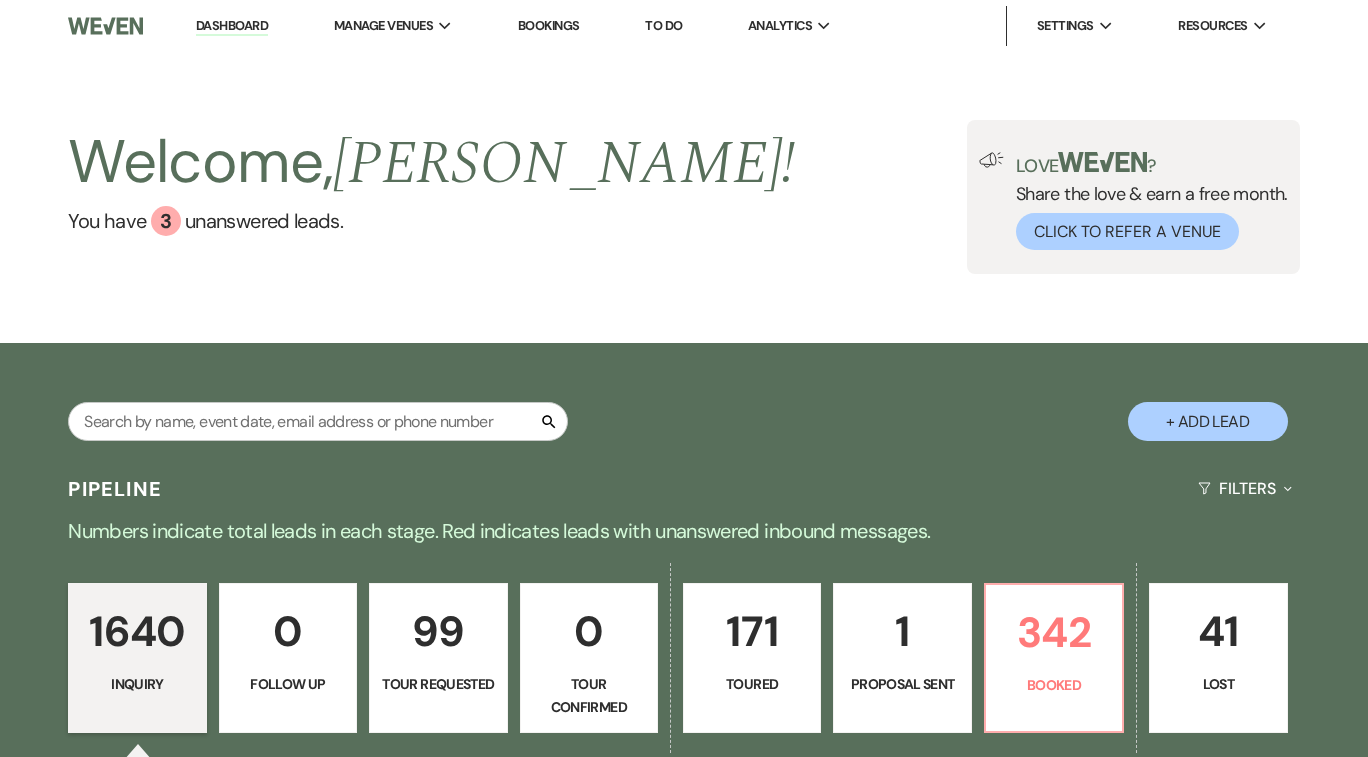 scroll, scrollTop: 388, scrollLeft: 0, axis: vertical 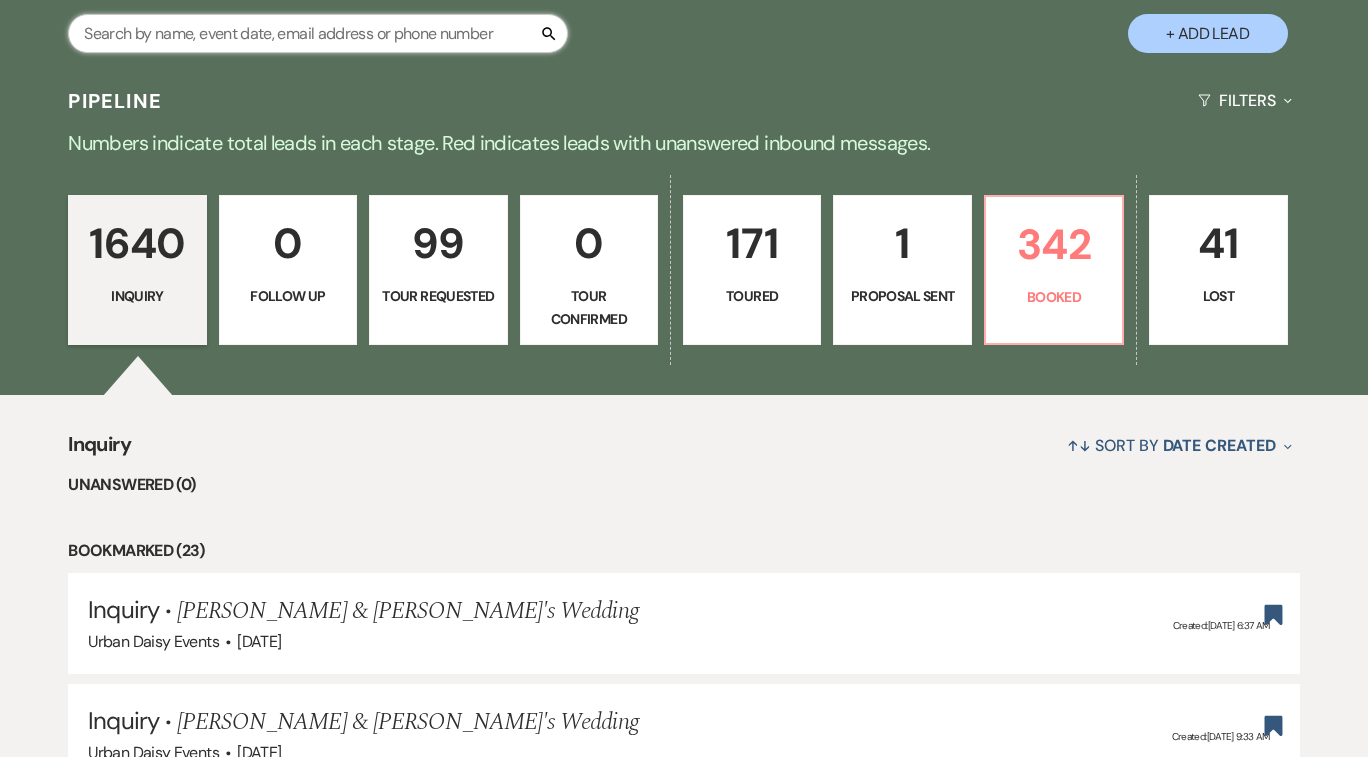 click at bounding box center (318, 33) 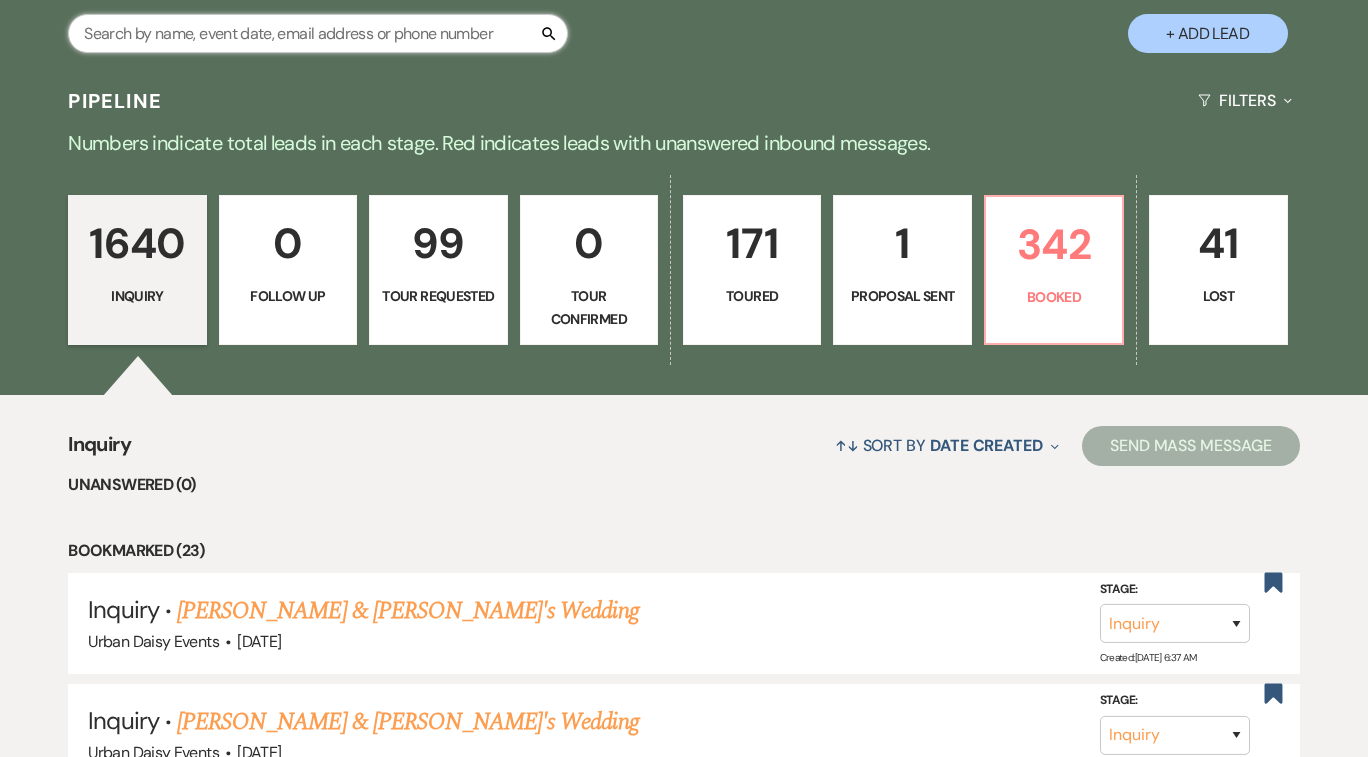 scroll, scrollTop: 0, scrollLeft: 0, axis: both 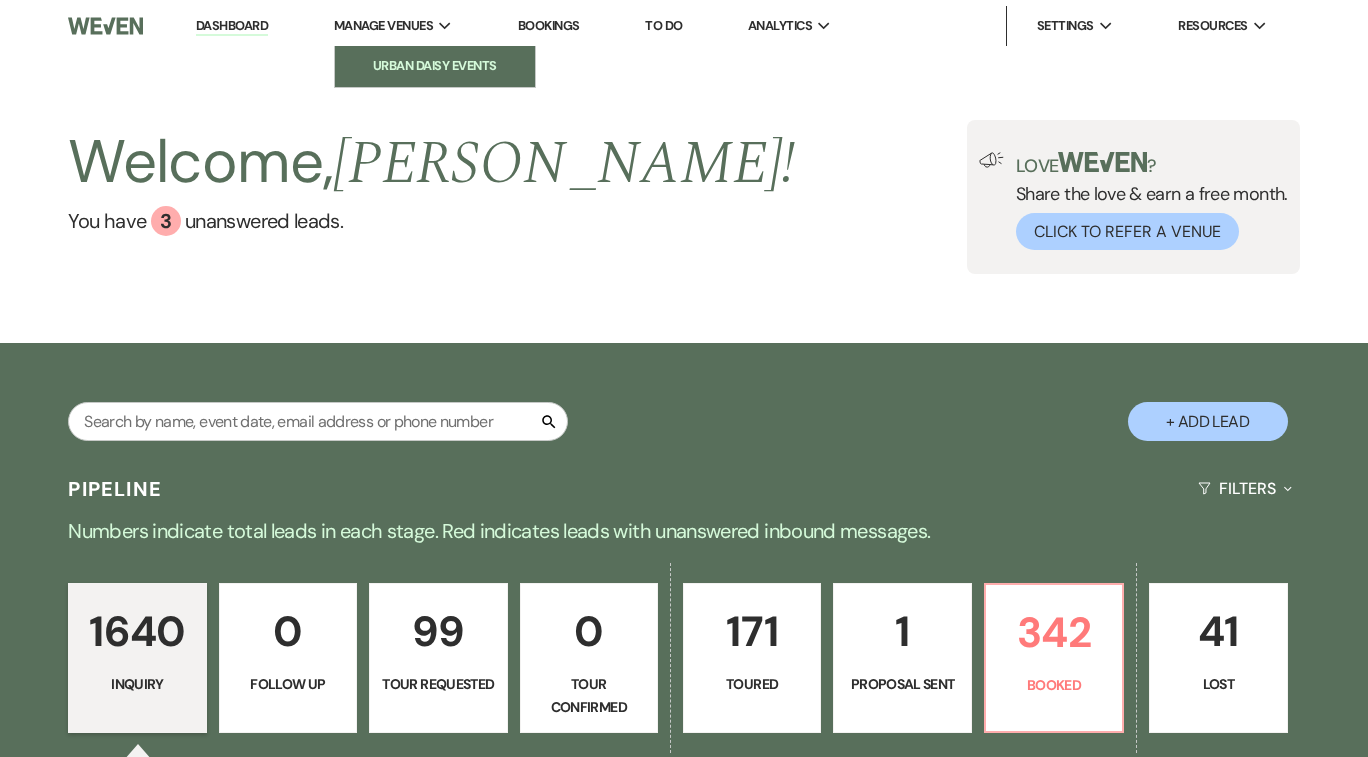click on "Urban Daisy Events" at bounding box center [435, 66] 